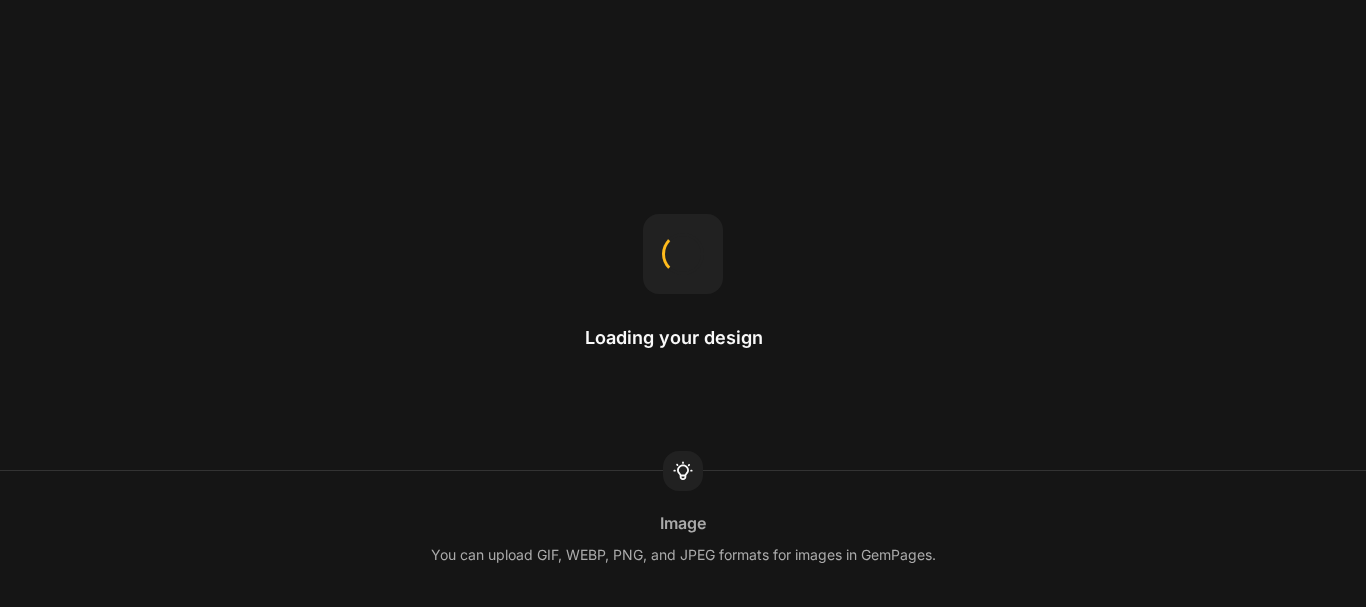 scroll, scrollTop: 0, scrollLeft: 0, axis: both 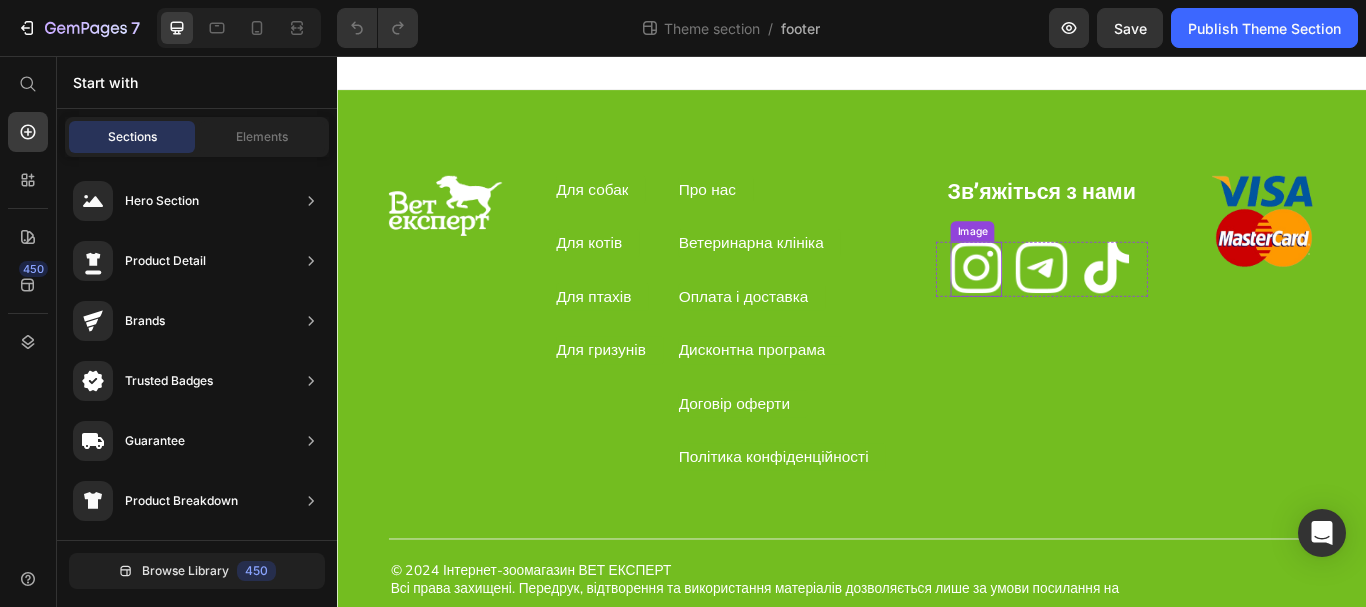 click at bounding box center (1082, 305) 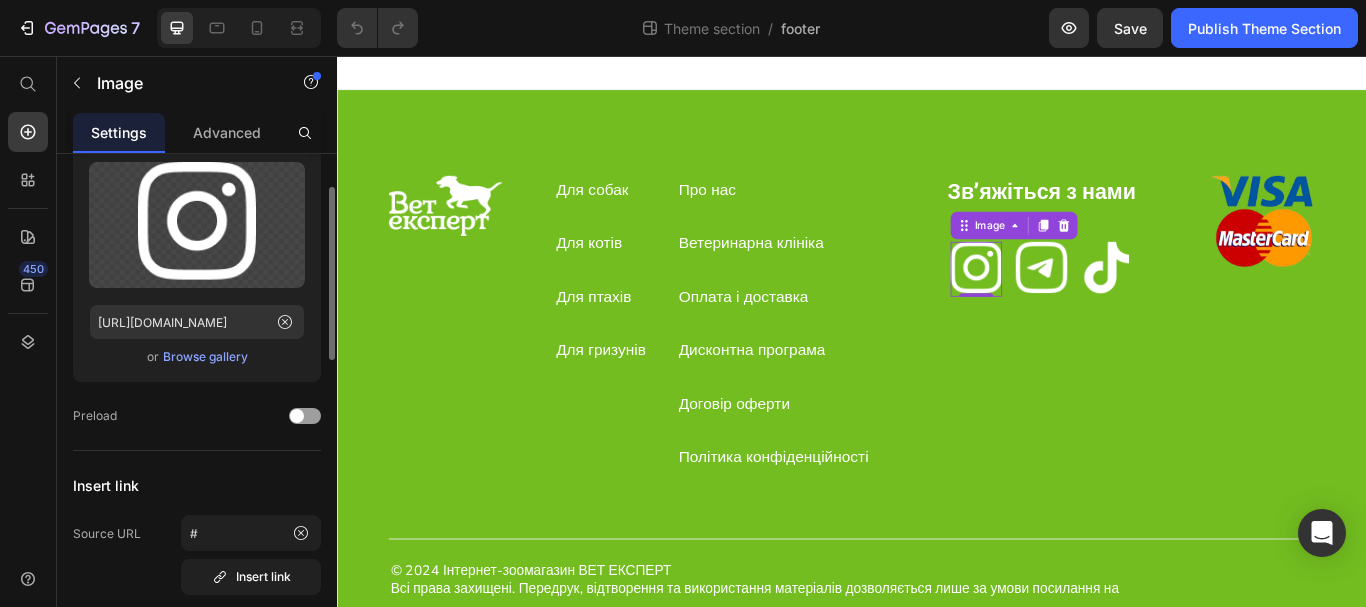 scroll, scrollTop: 0, scrollLeft: 0, axis: both 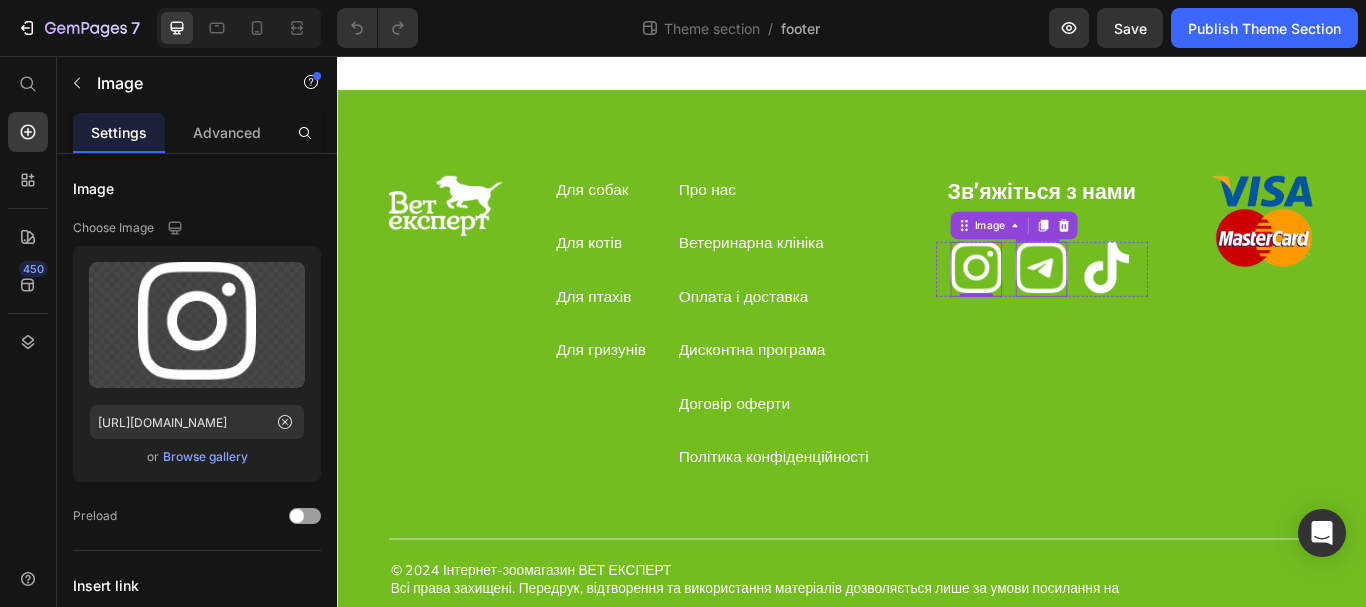 click at bounding box center (1158, 305) 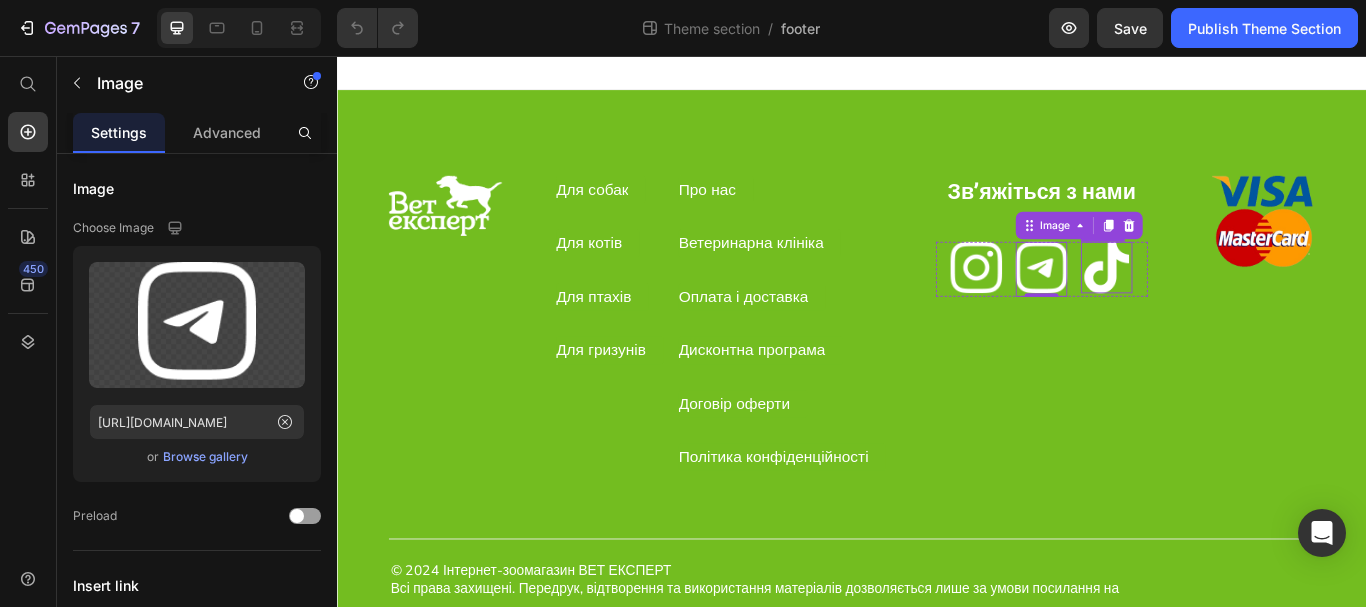 click at bounding box center (1234, 303) 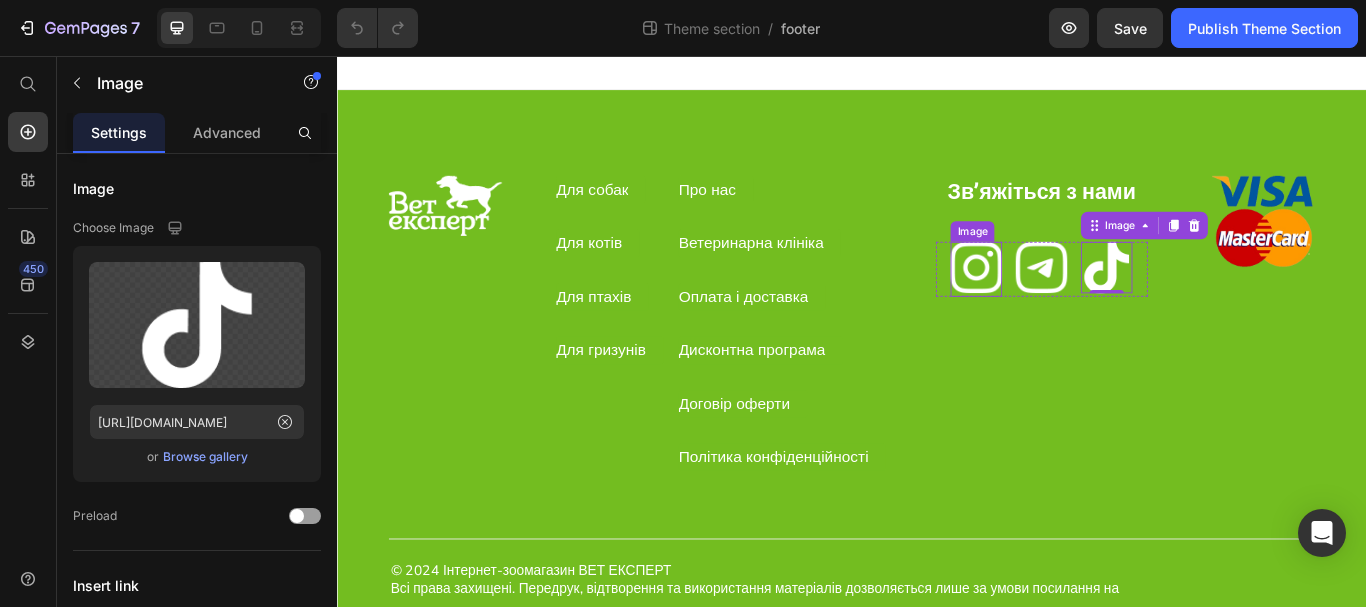 click at bounding box center (1082, 305) 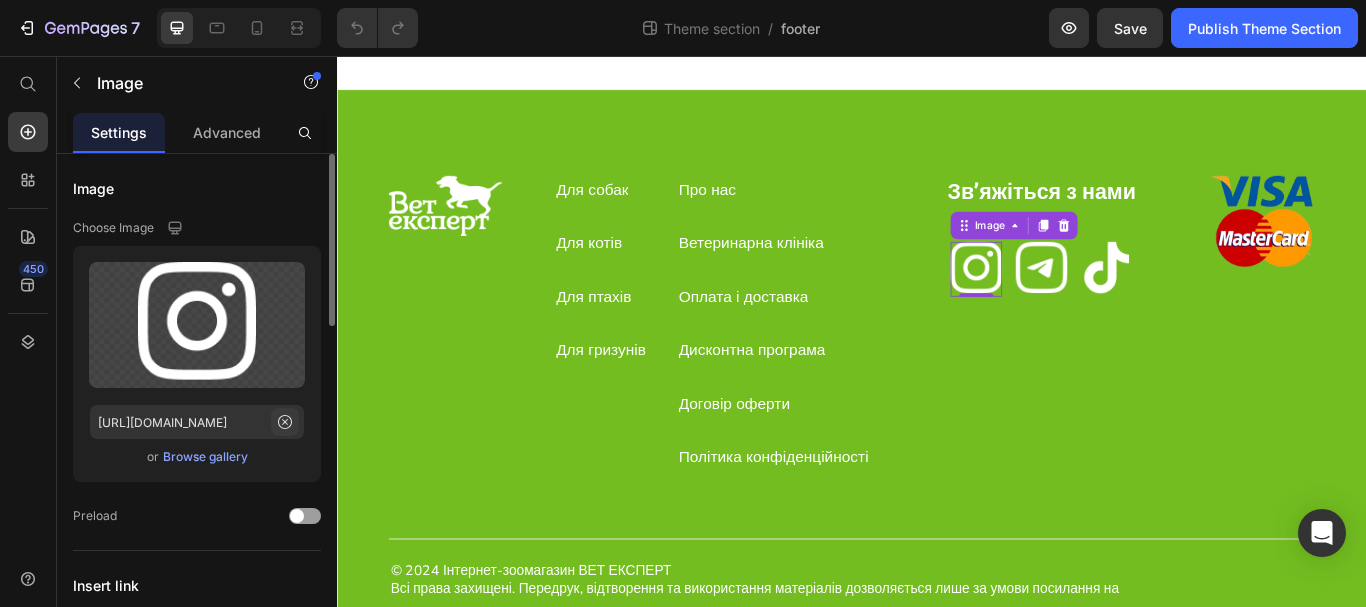 click 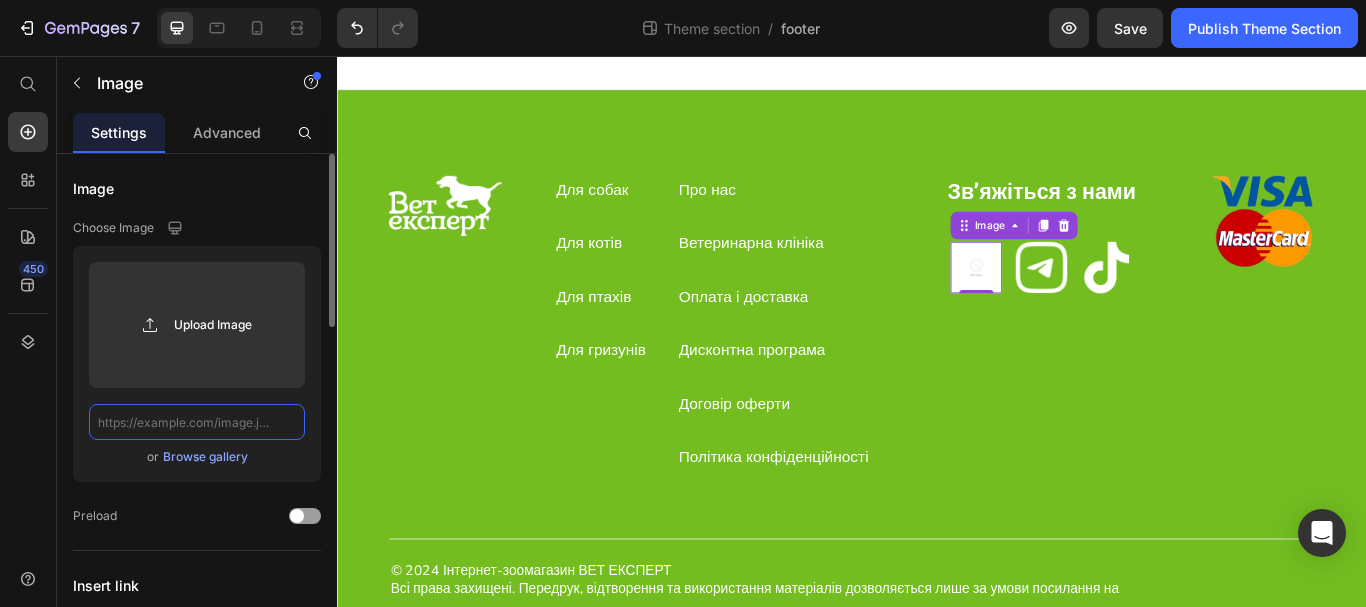scroll, scrollTop: 0, scrollLeft: 0, axis: both 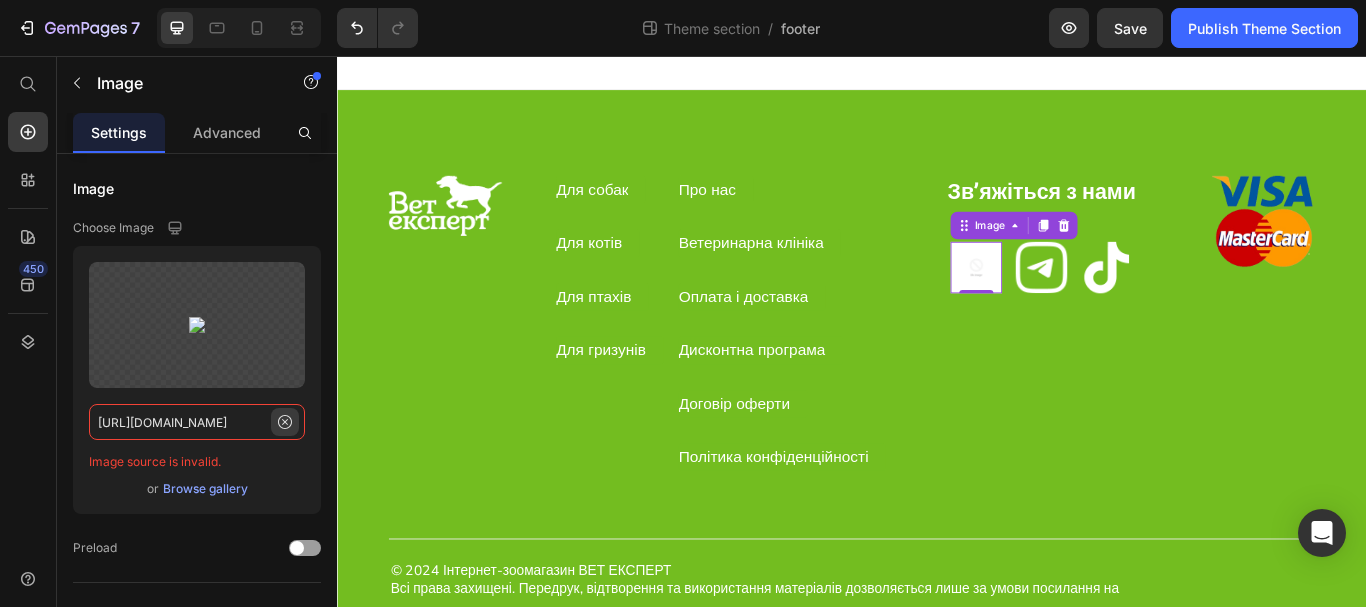 type on "[URL][DOMAIN_NAME]" 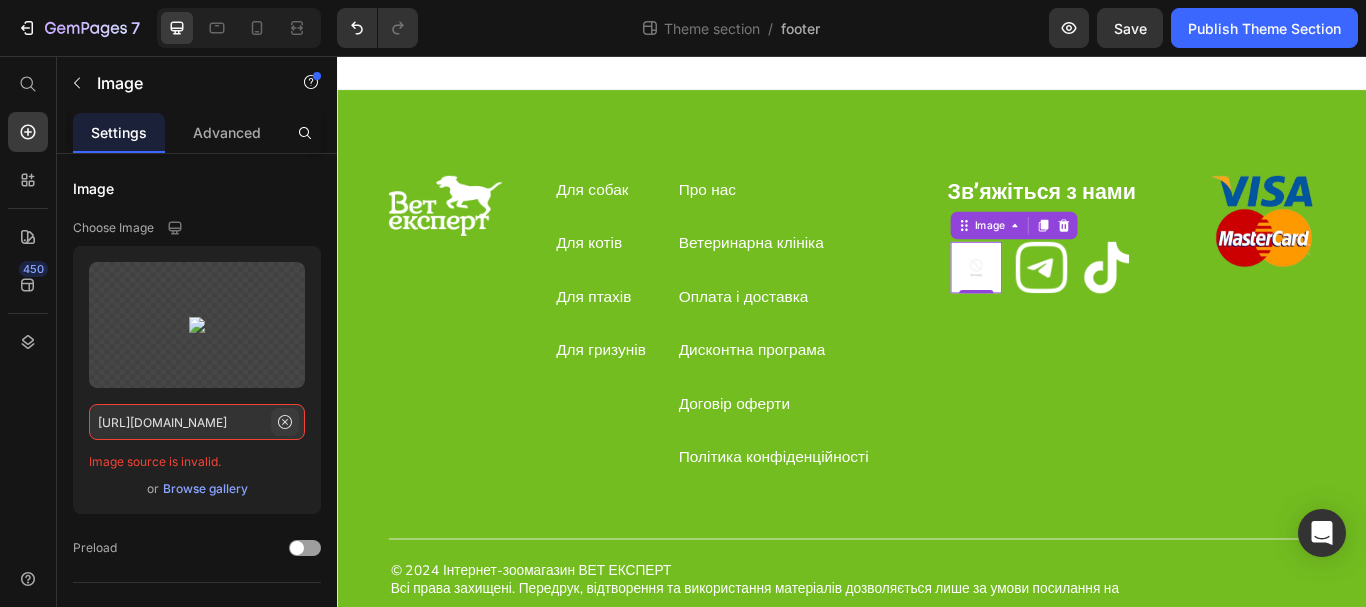 click 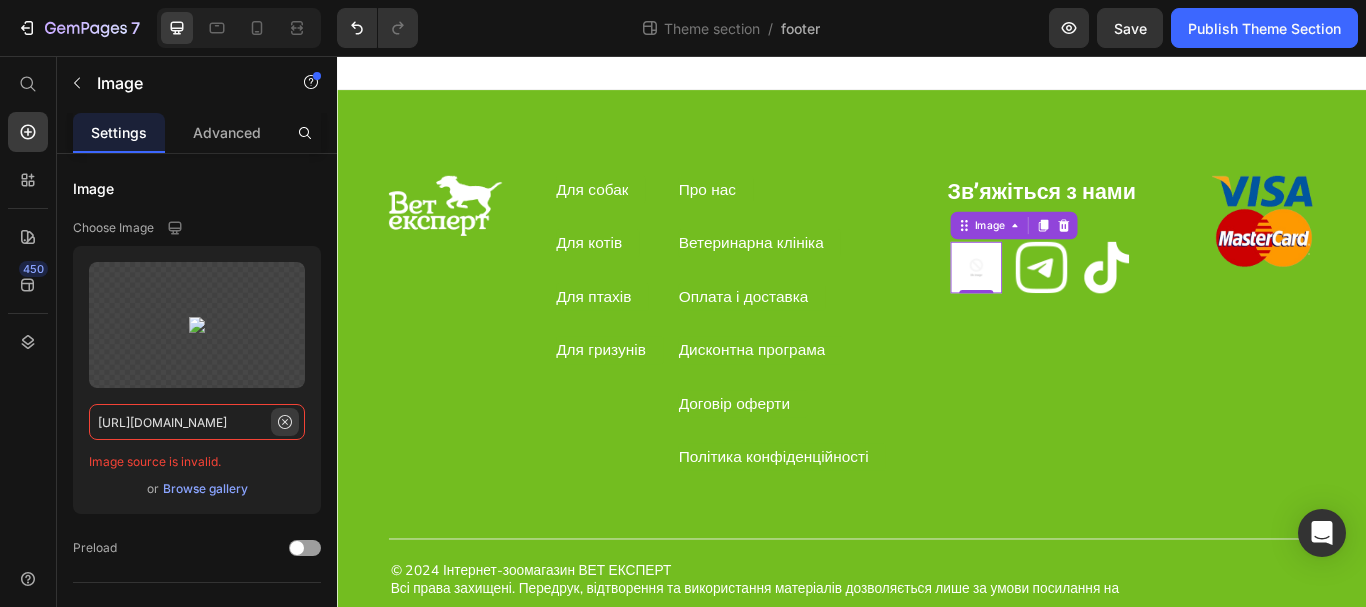 type 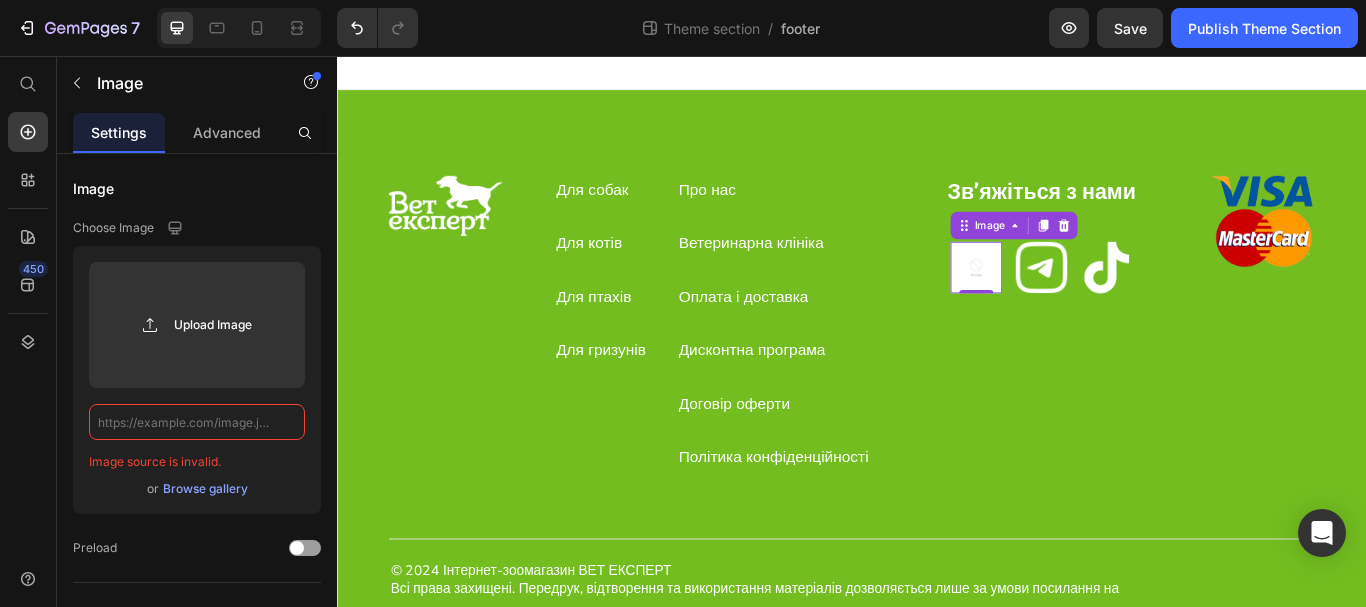 scroll, scrollTop: 0, scrollLeft: 0, axis: both 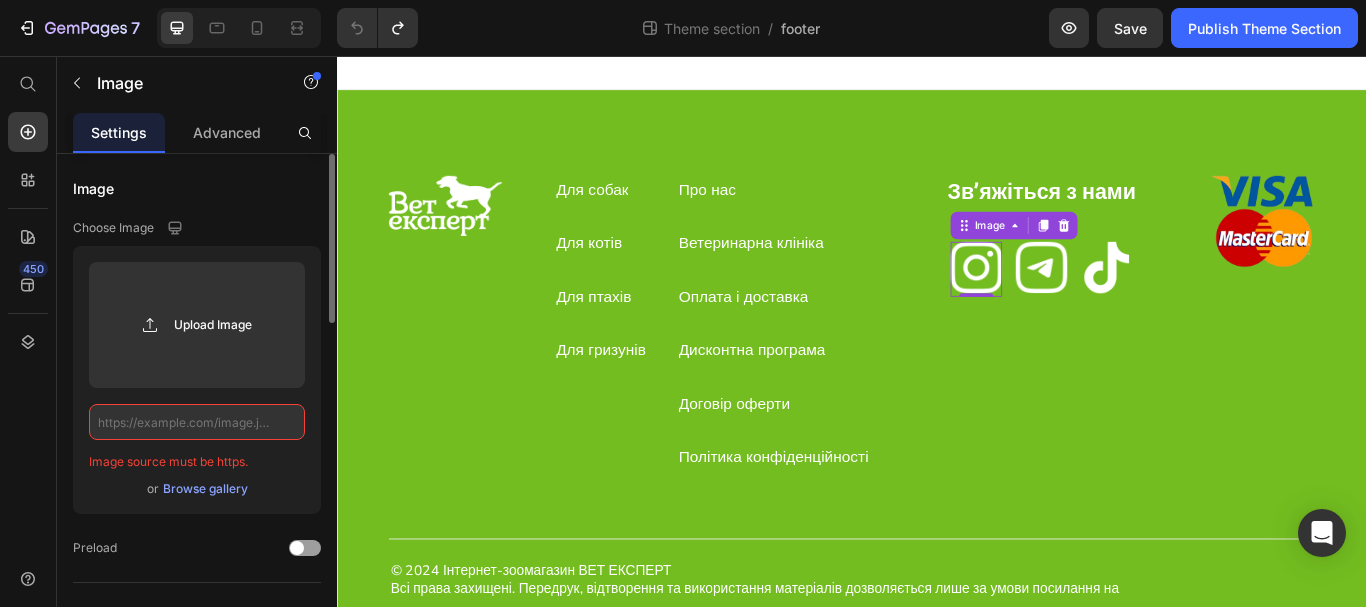 click on "Image Choose Image Upload Image Image source must be https.  or   Browse gallery  Preload" 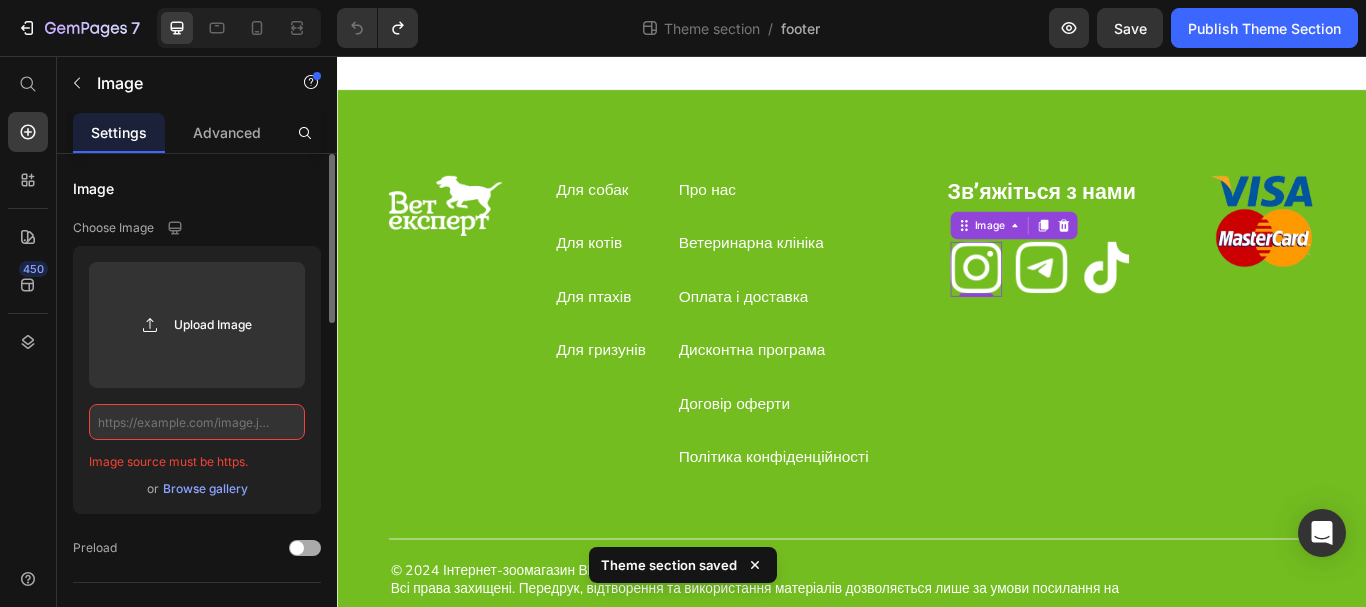 click on "Preload" 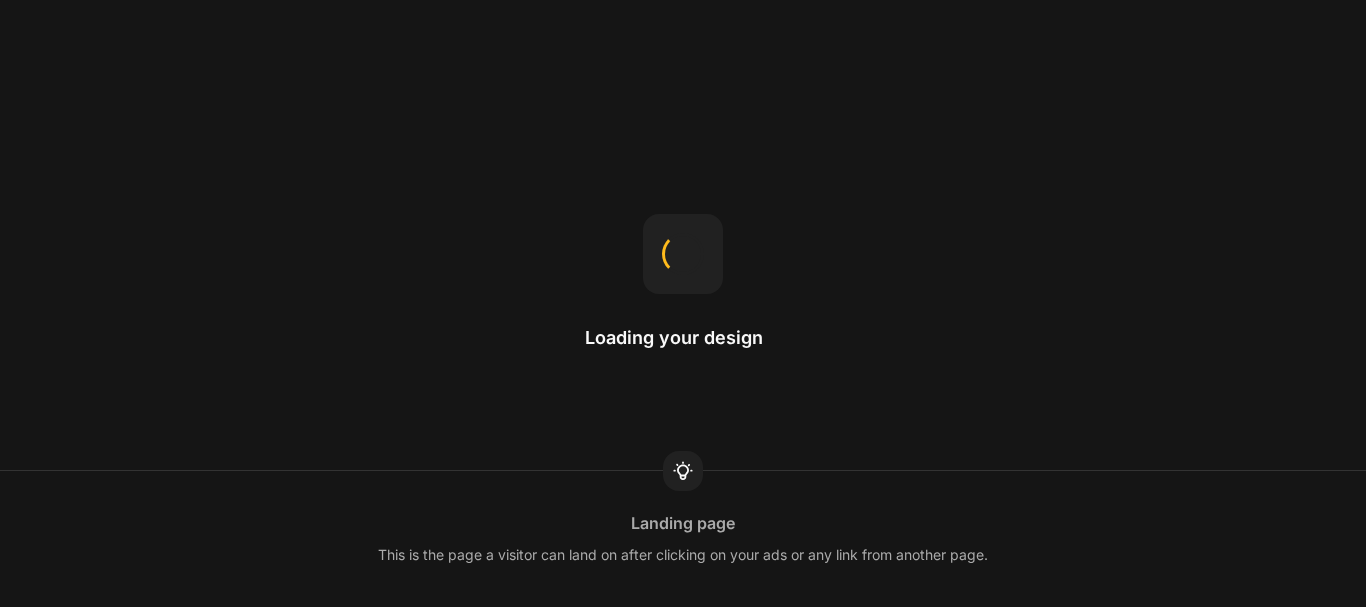 scroll, scrollTop: 0, scrollLeft: 0, axis: both 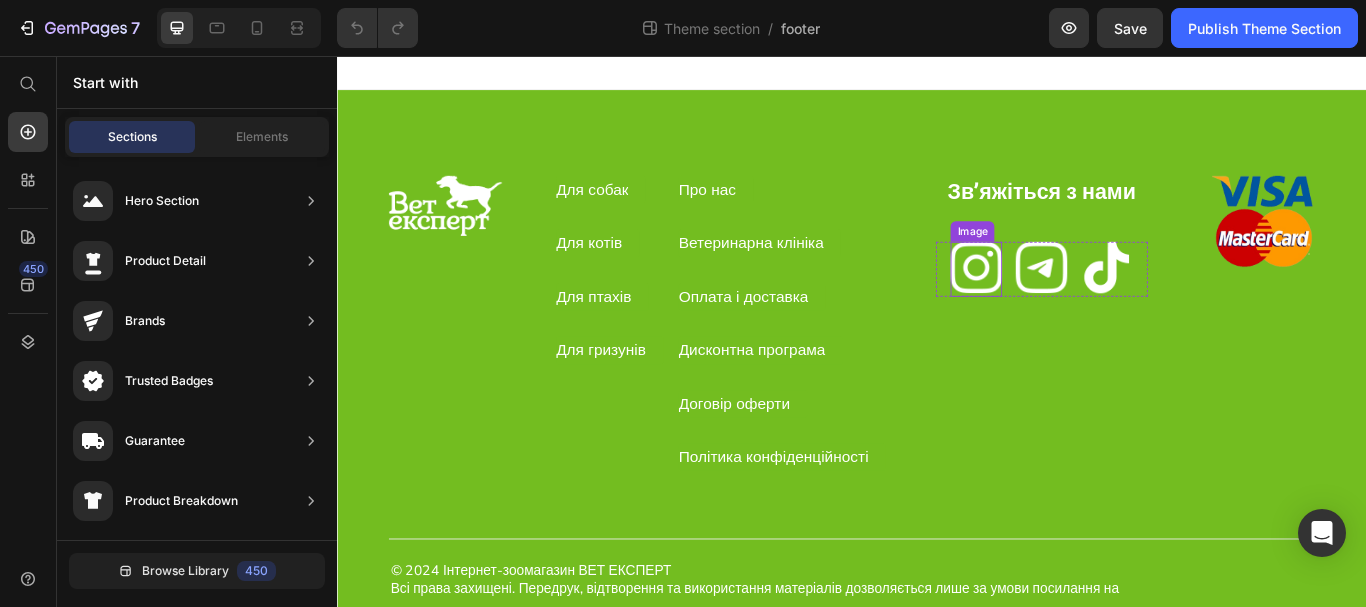click at bounding box center (1082, 305) 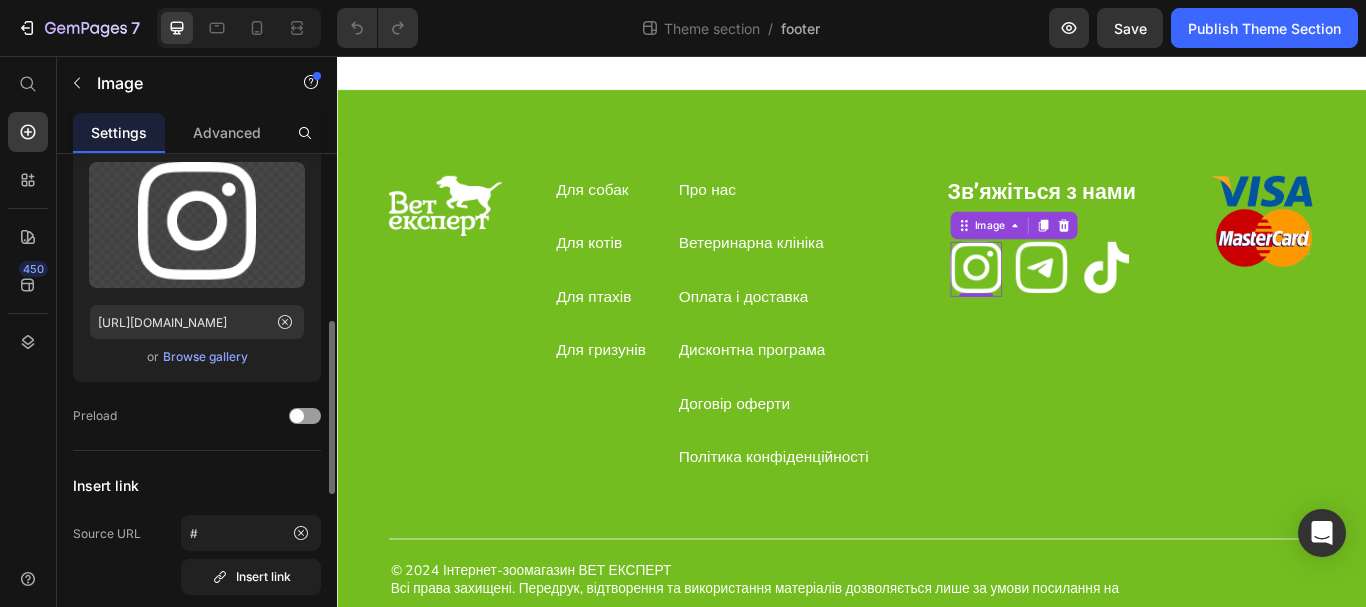 scroll, scrollTop: 200, scrollLeft: 0, axis: vertical 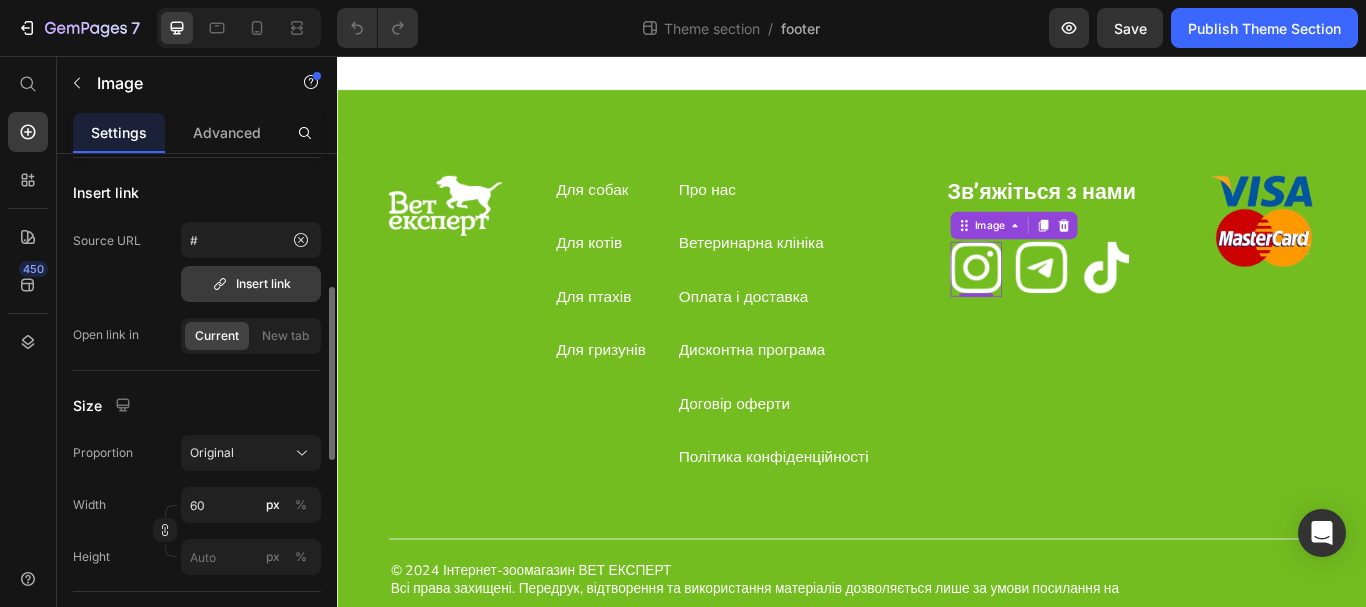 click on "Insert link" at bounding box center (251, 284) 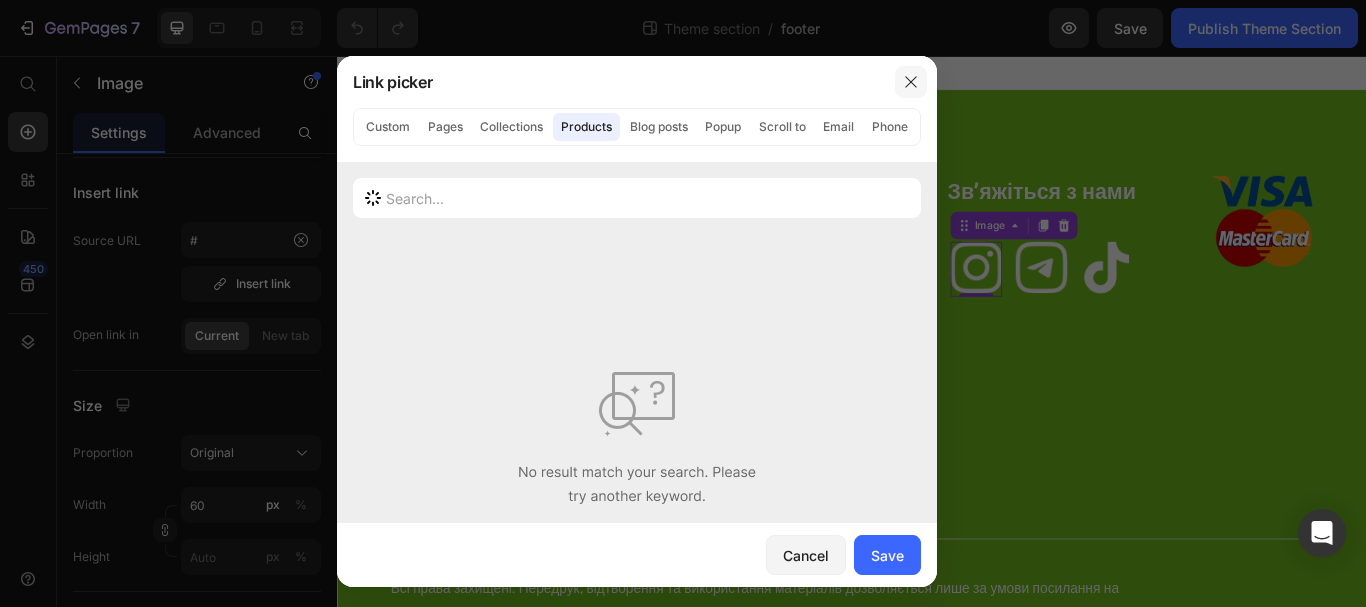 click 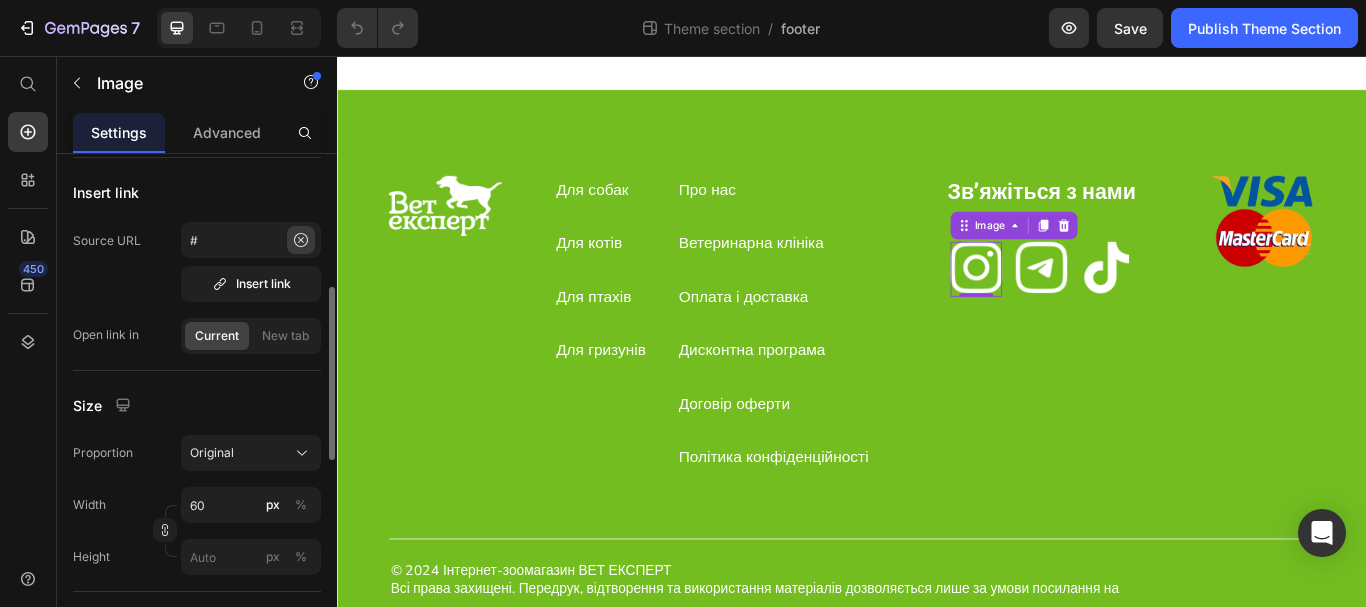 click 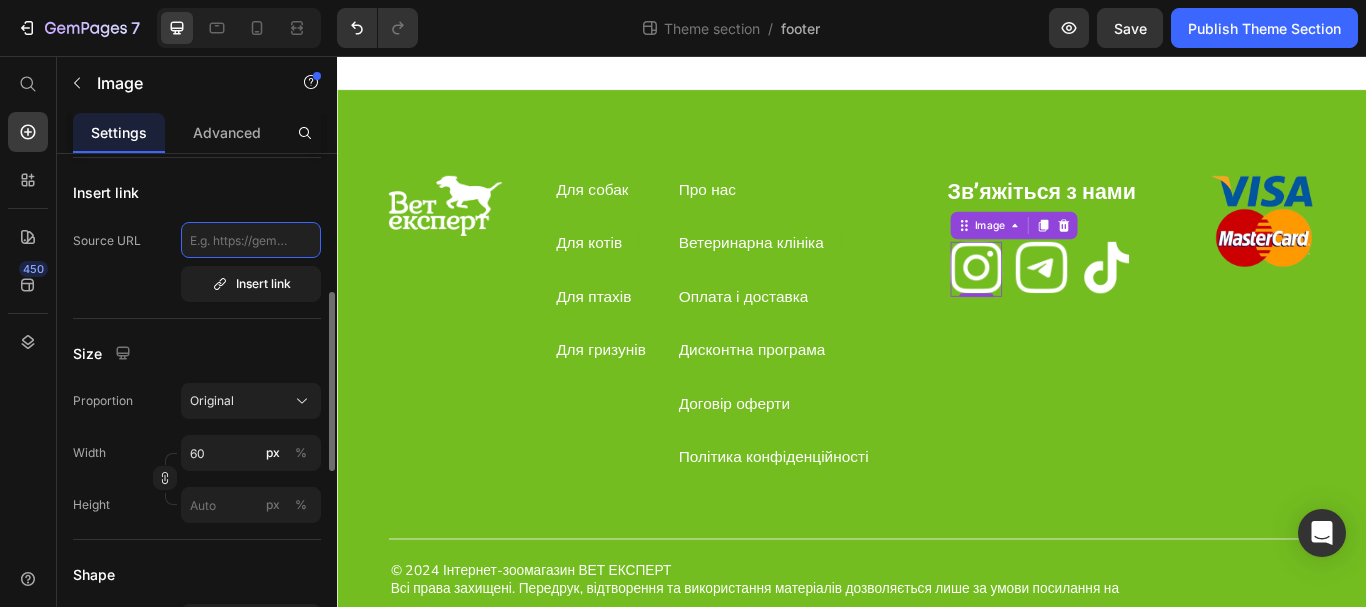 paste on "[URL][DOMAIN_NAME]" 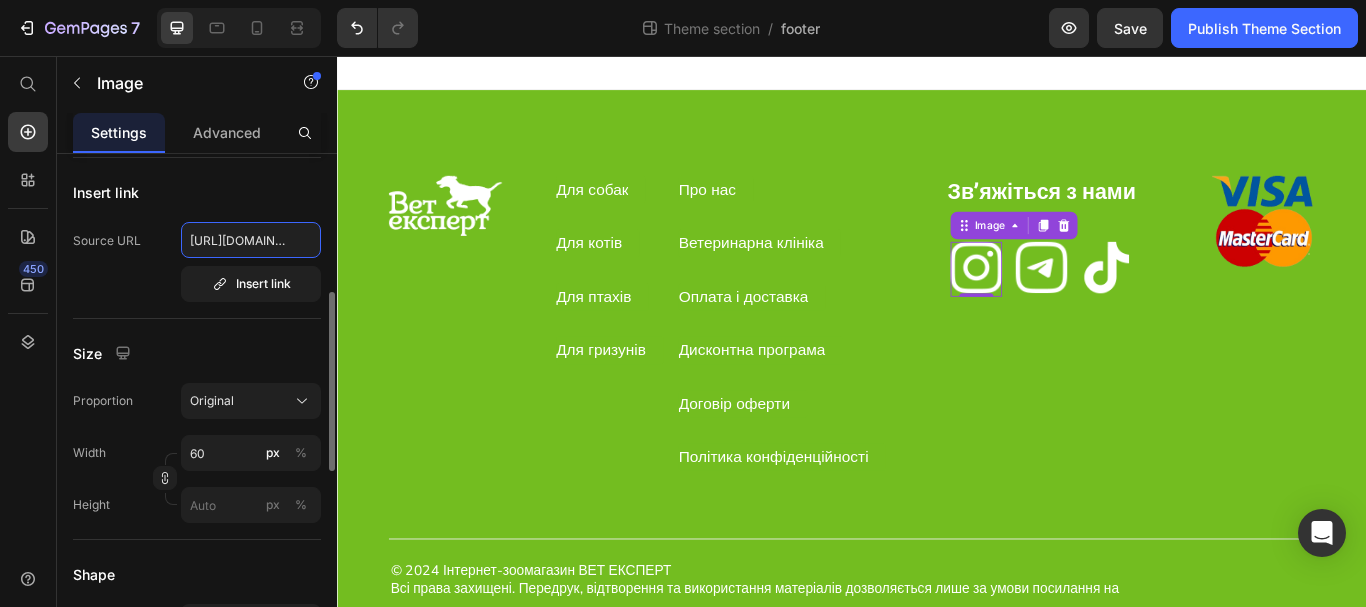 scroll, scrollTop: 0, scrollLeft: 274, axis: horizontal 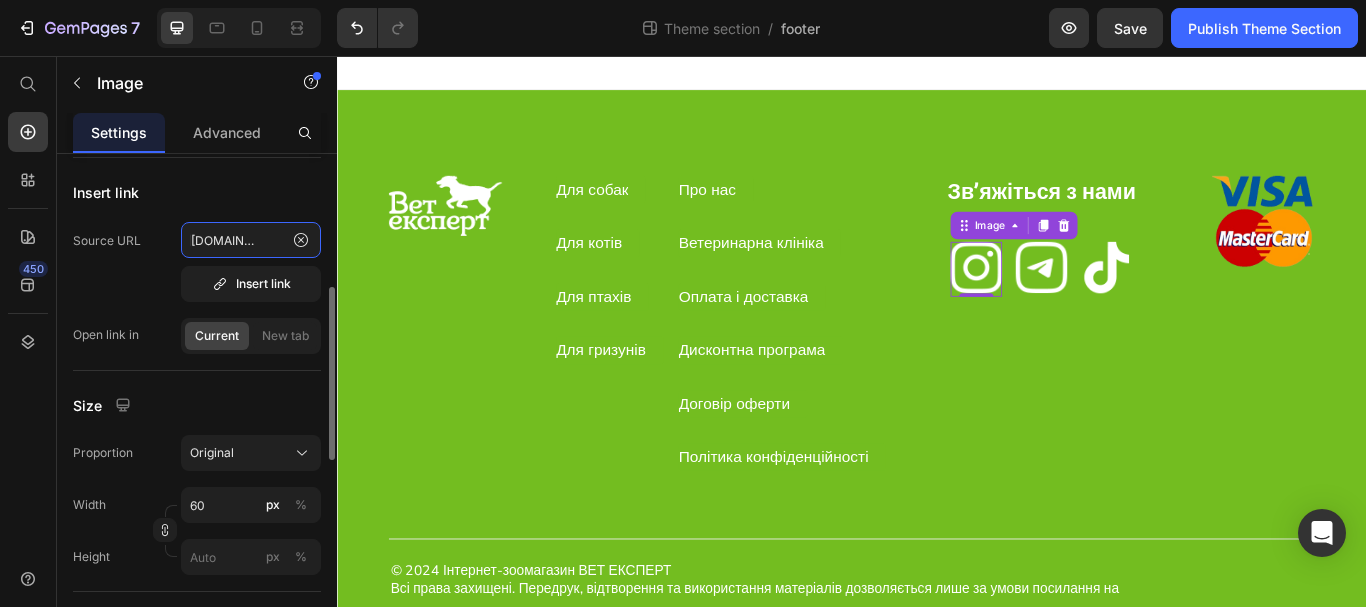 type on "[URL][DOMAIN_NAME]" 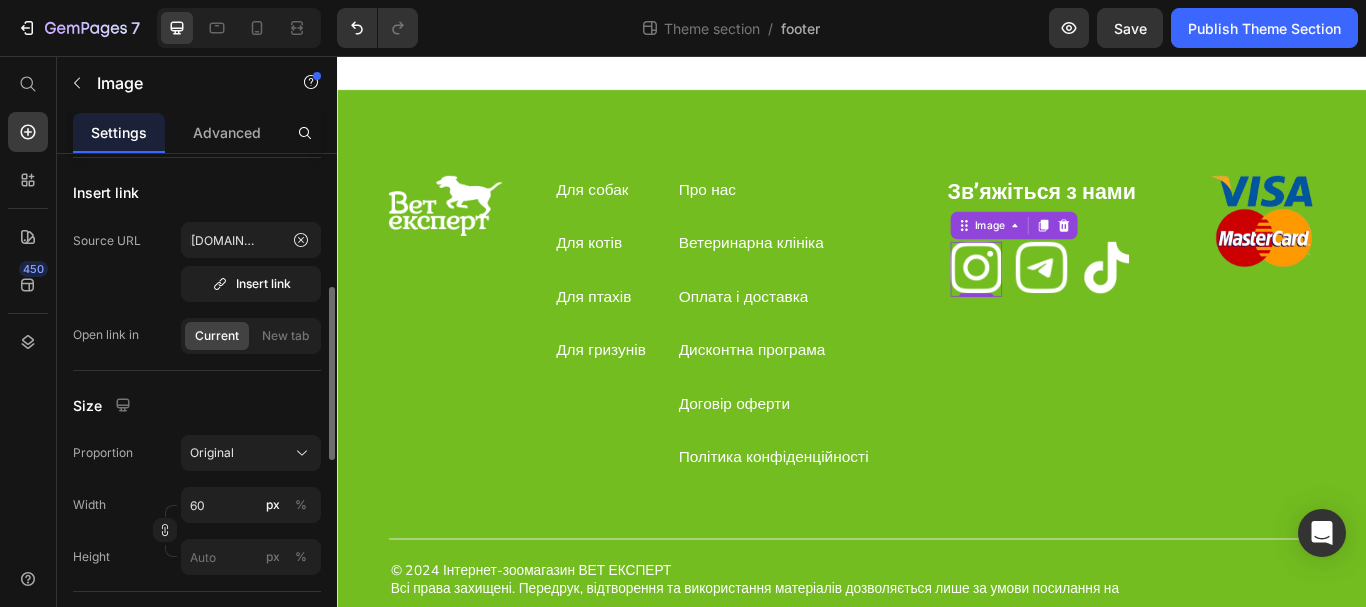 click on "Insert link Source URL [URL][DOMAIN_NAME]  Insert link   Open link in  Current New tab" 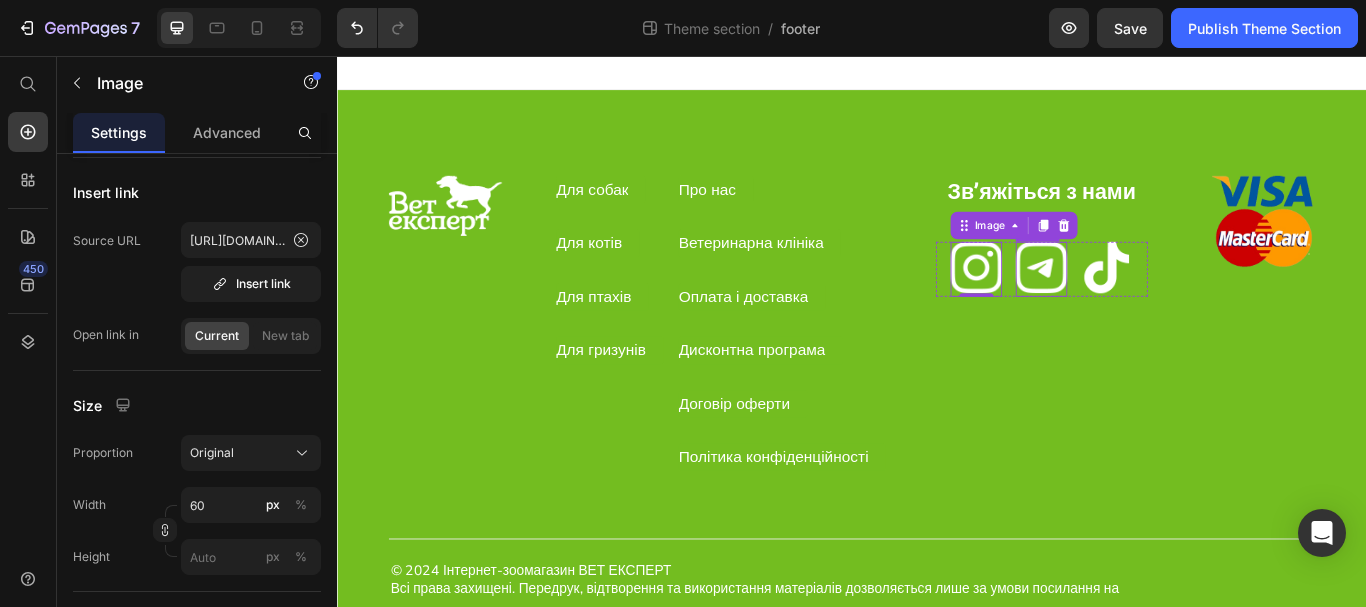 click at bounding box center [1158, 305] 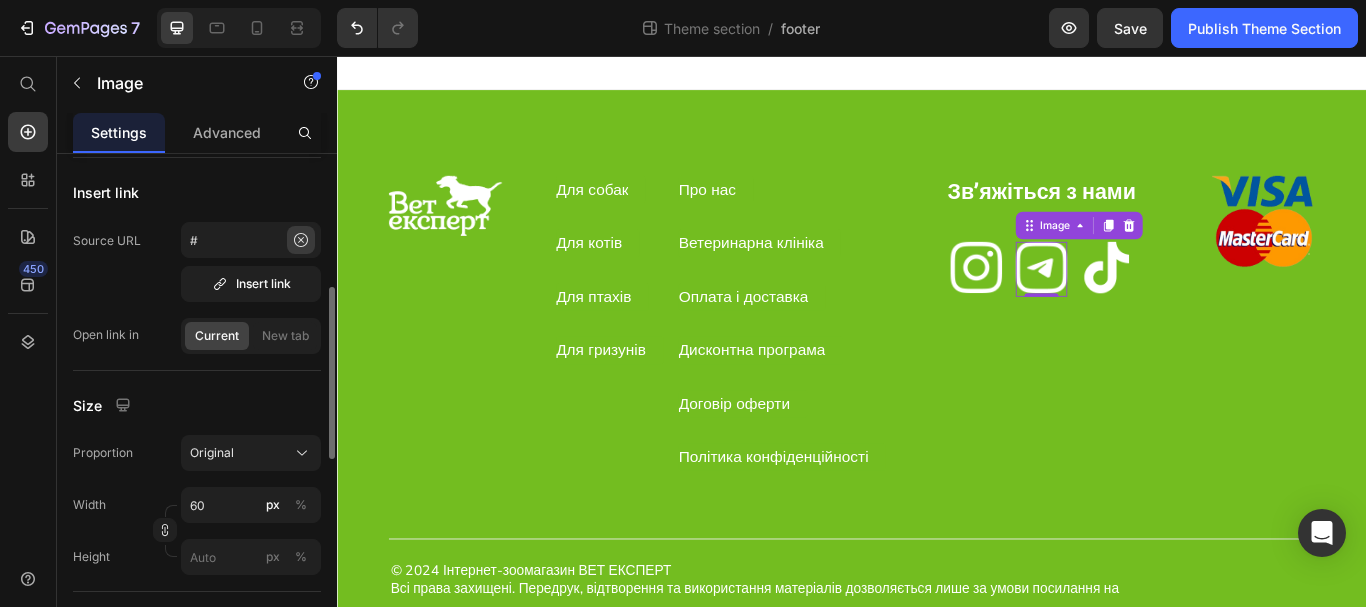 click 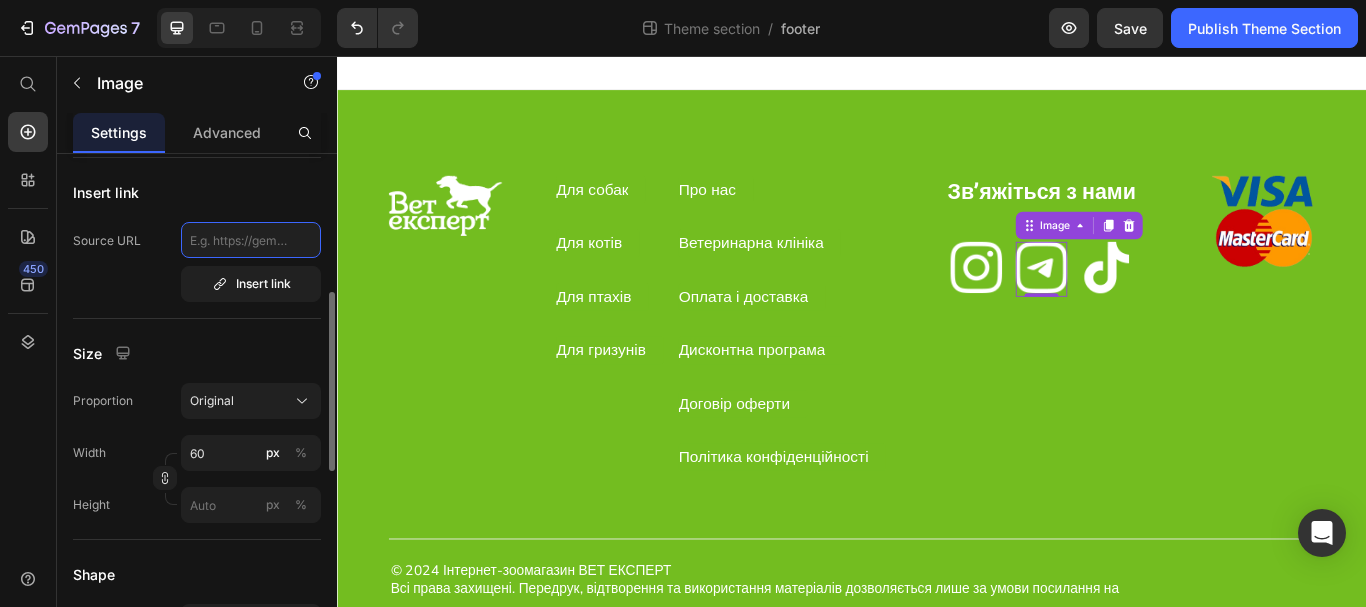paste on "0933947320" 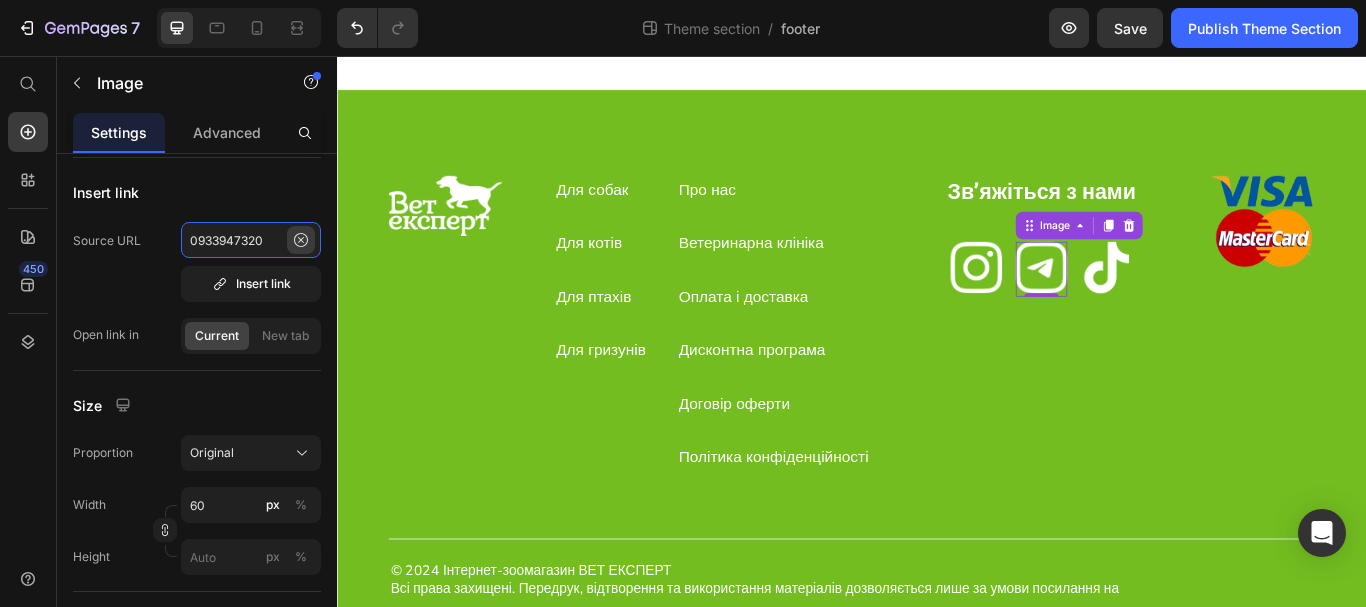 type on "0933947320" 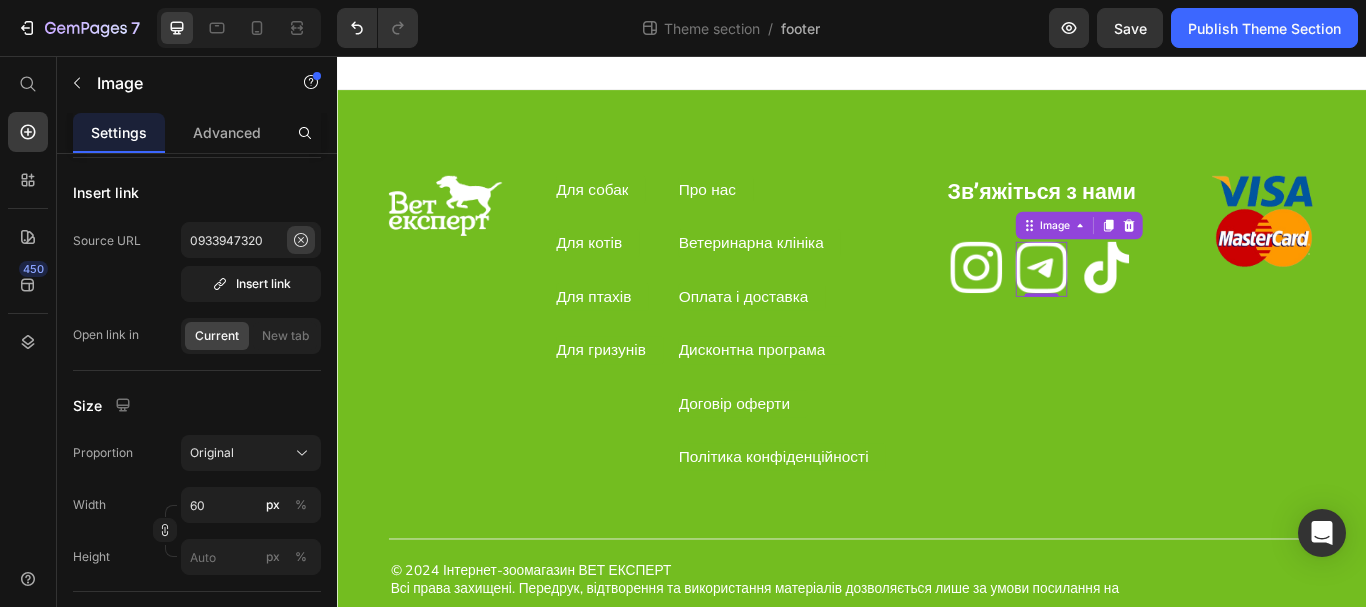 click 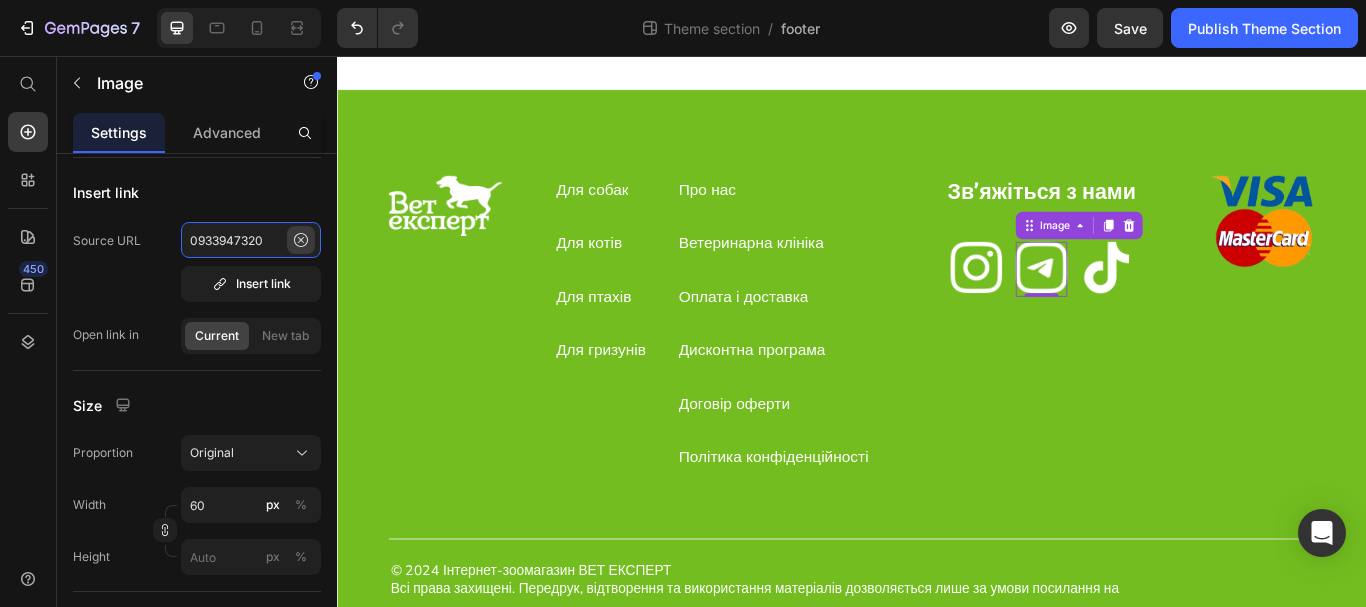 type 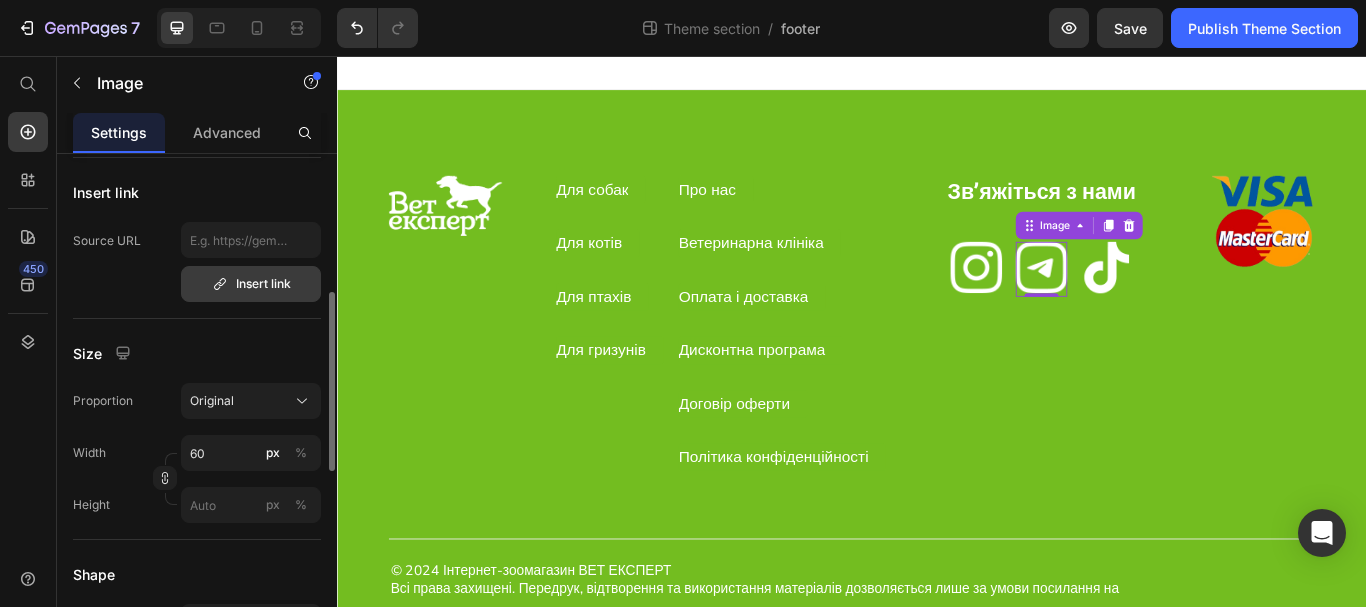 click on "Insert link" at bounding box center (251, 284) 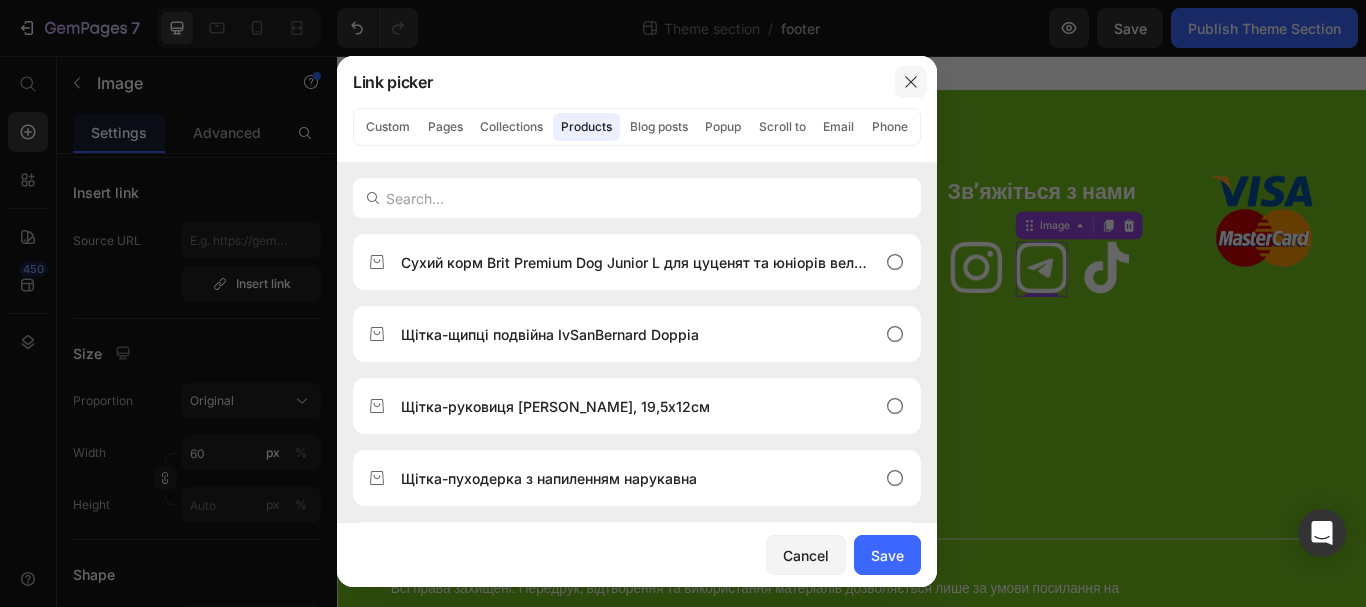 click at bounding box center [911, 82] 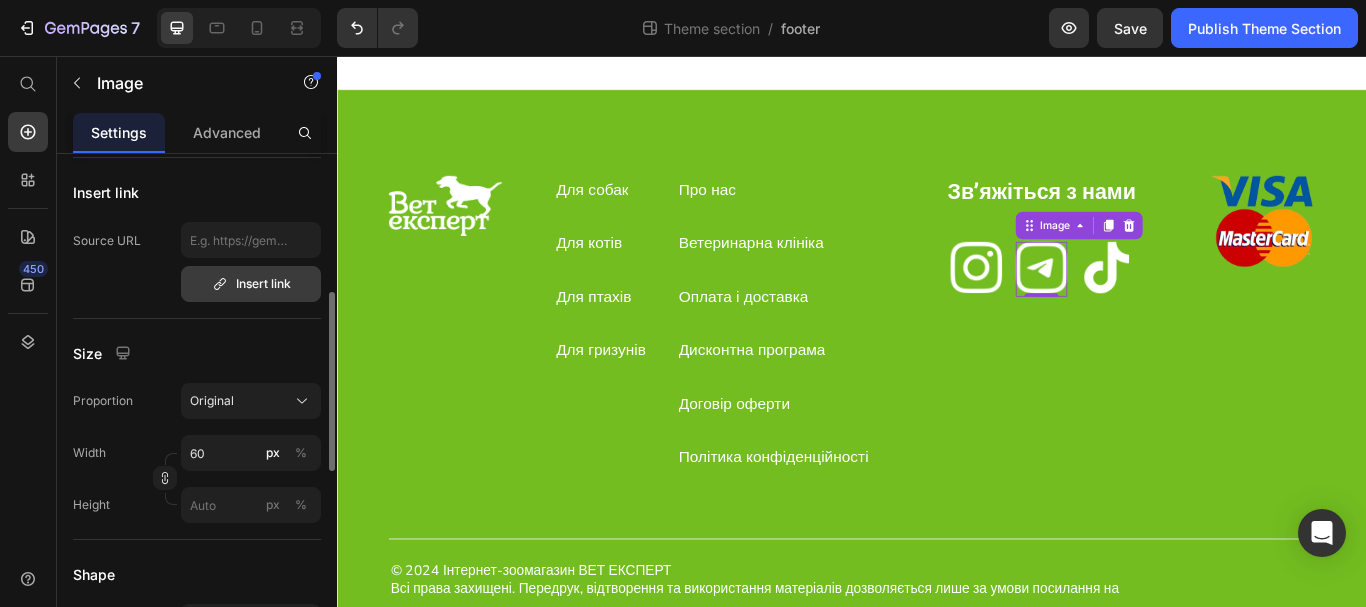 click on "Insert link" at bounding box center (251, 284) 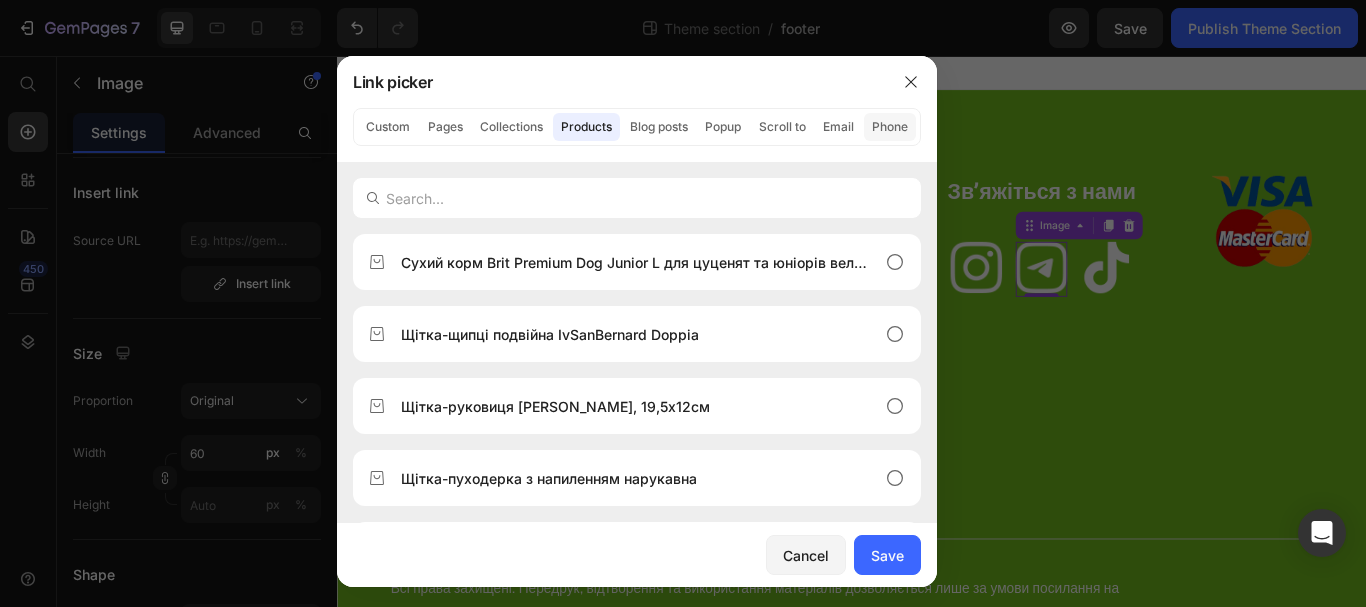 click on "Phone" 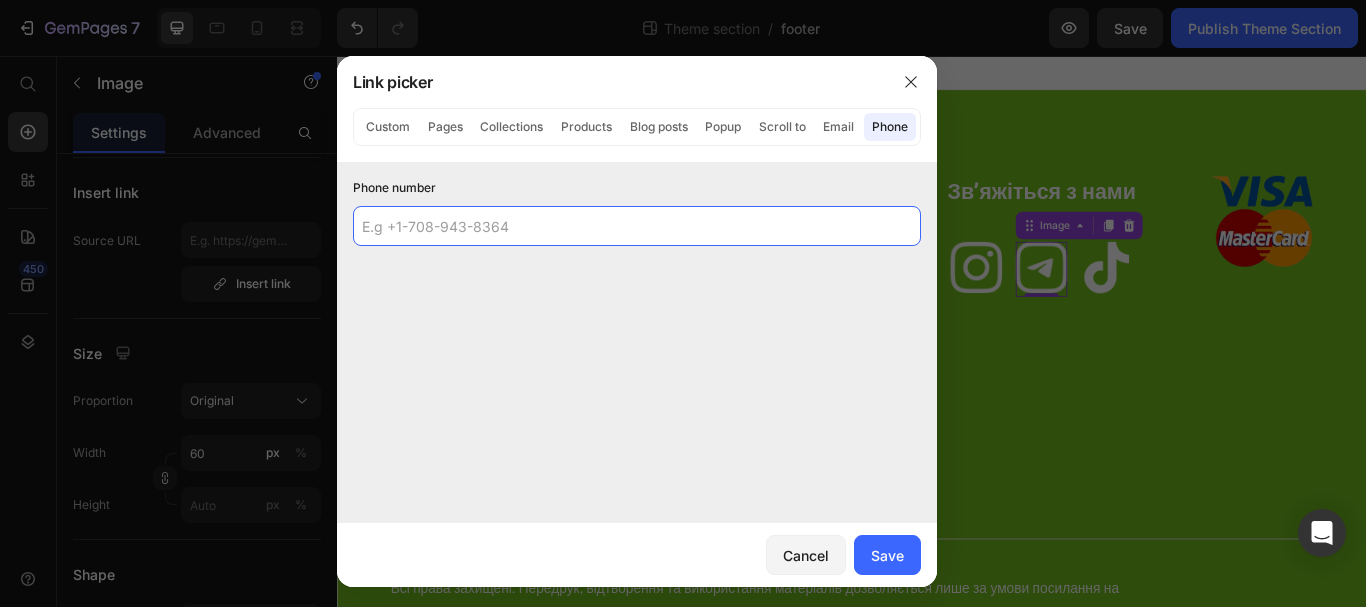 click 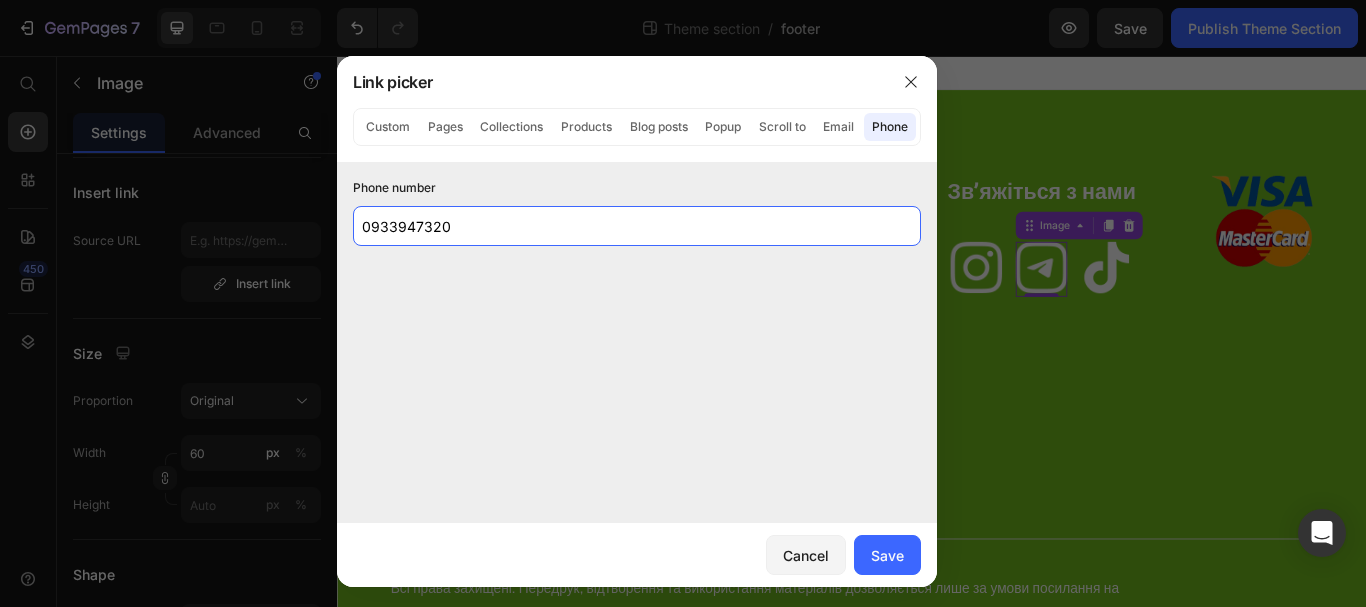 click on "0933947320" 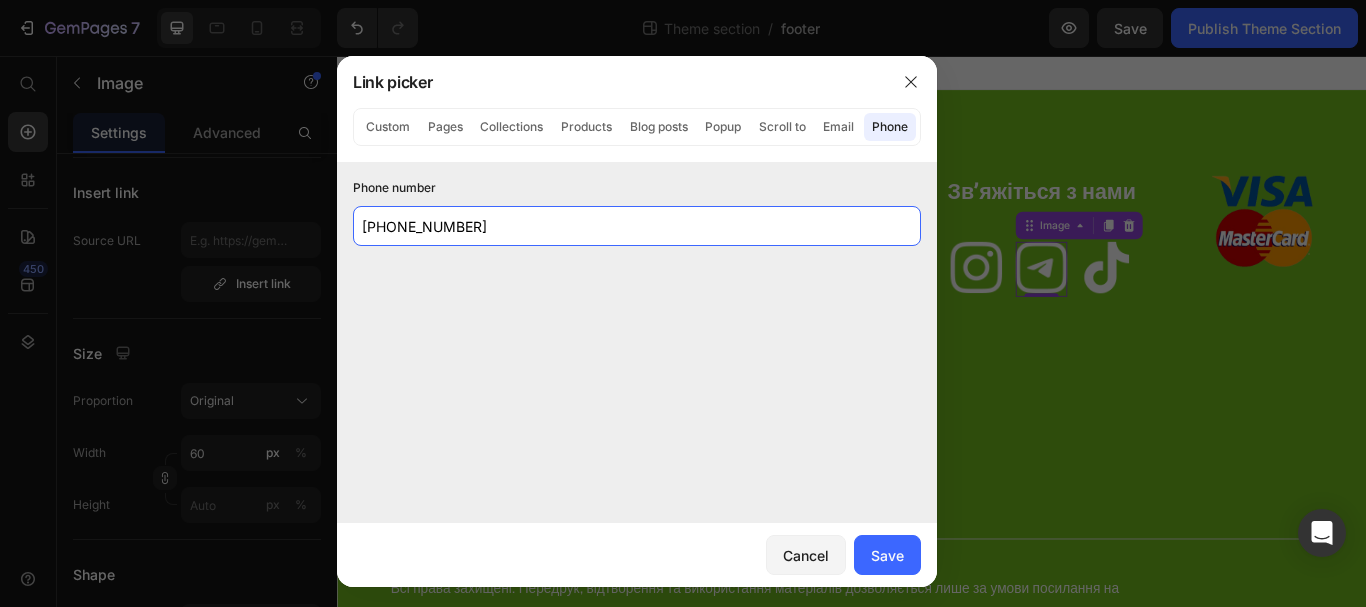 type on "[PHONE_NUMBER]" 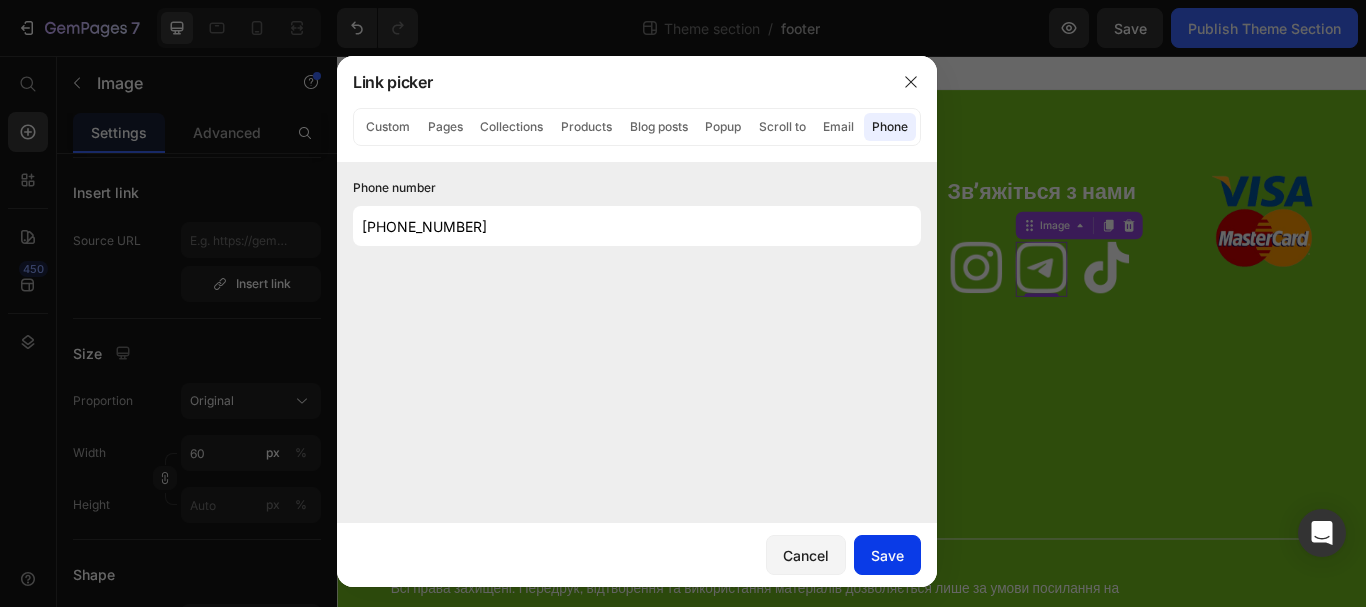 click on "Save" at bounding box center [887, 555] 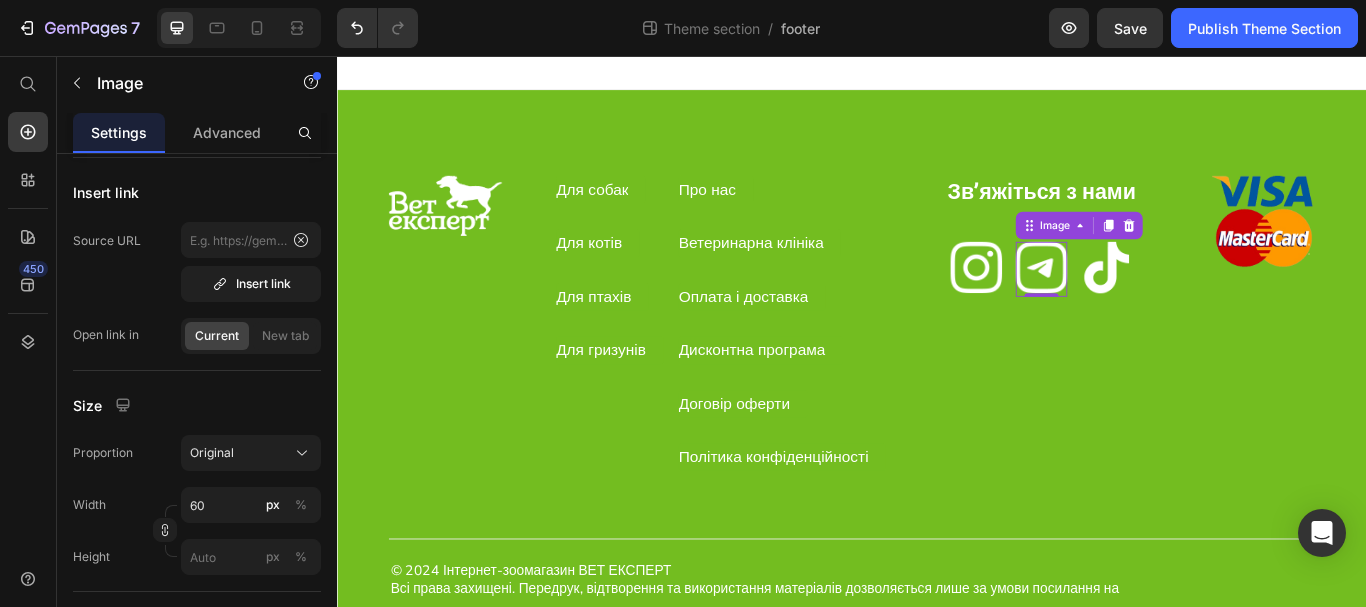 type on "tel:[PHONE_NUMBER]" 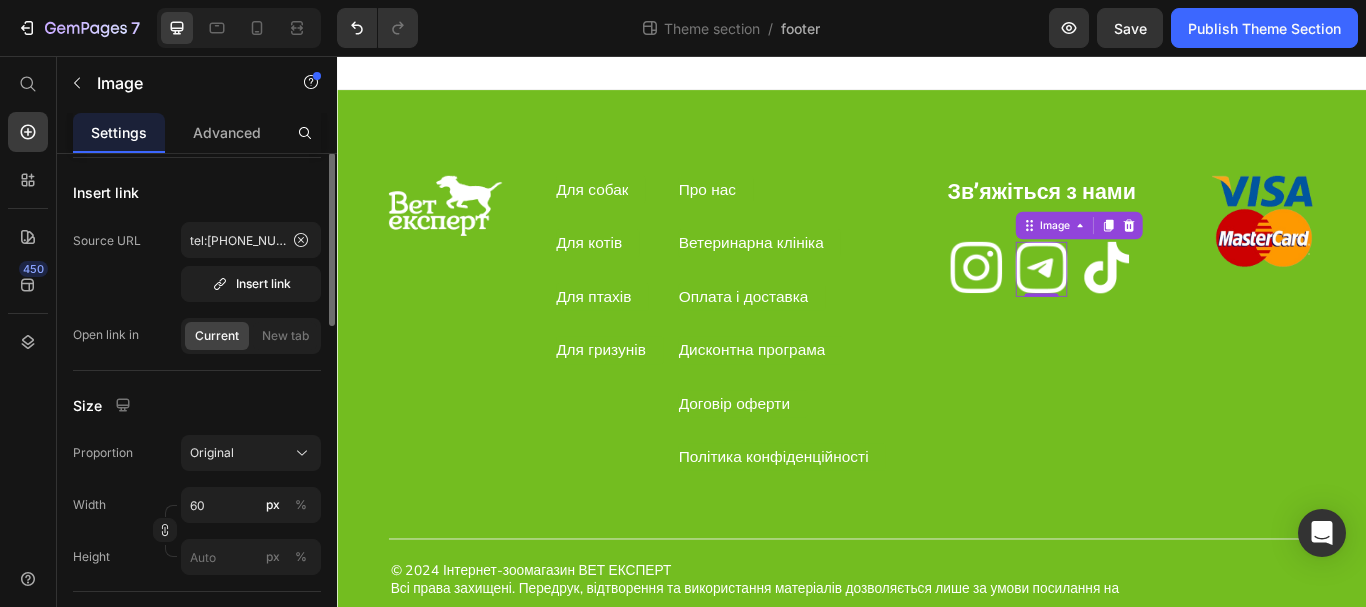 scroll, scrollTop: 293, scrollLeft: 0, axis: vertical 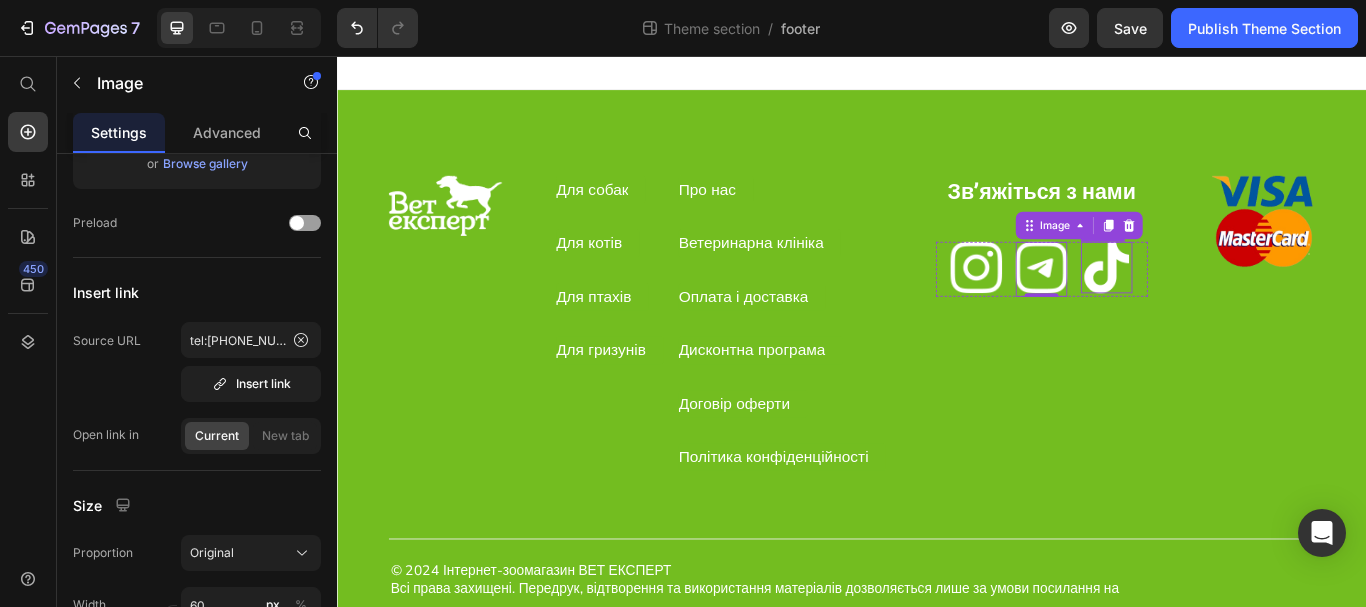 click at bounding box center (1234, 303) 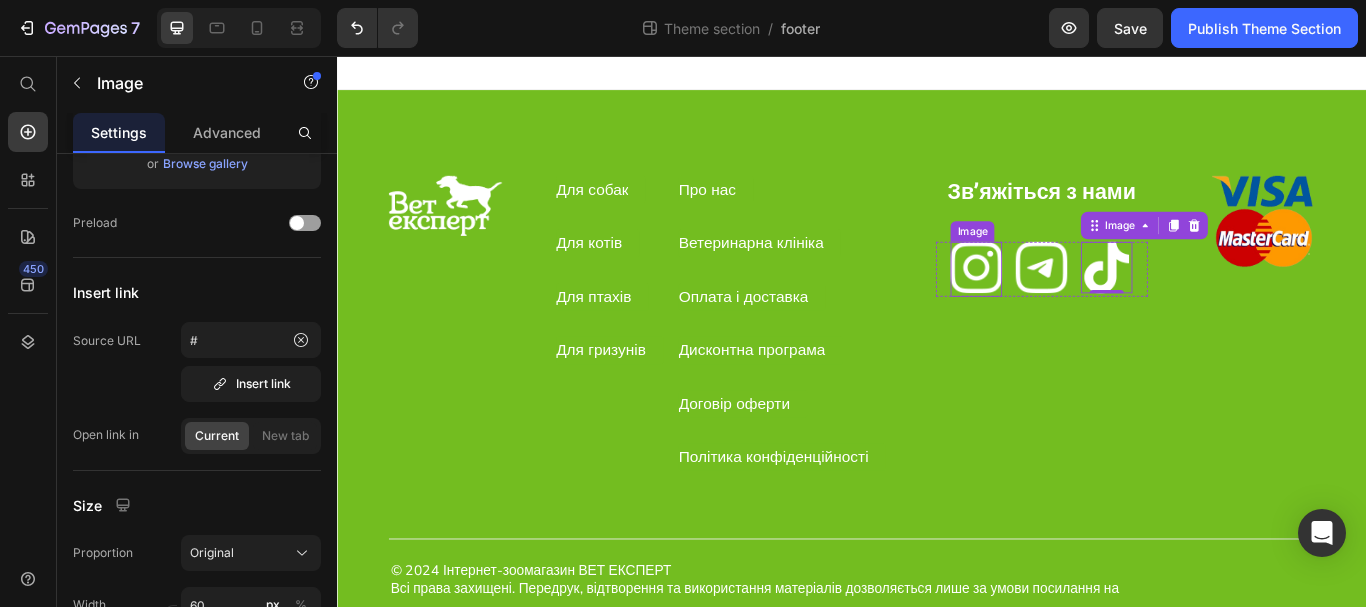 click at bounding box center [1082, 305] 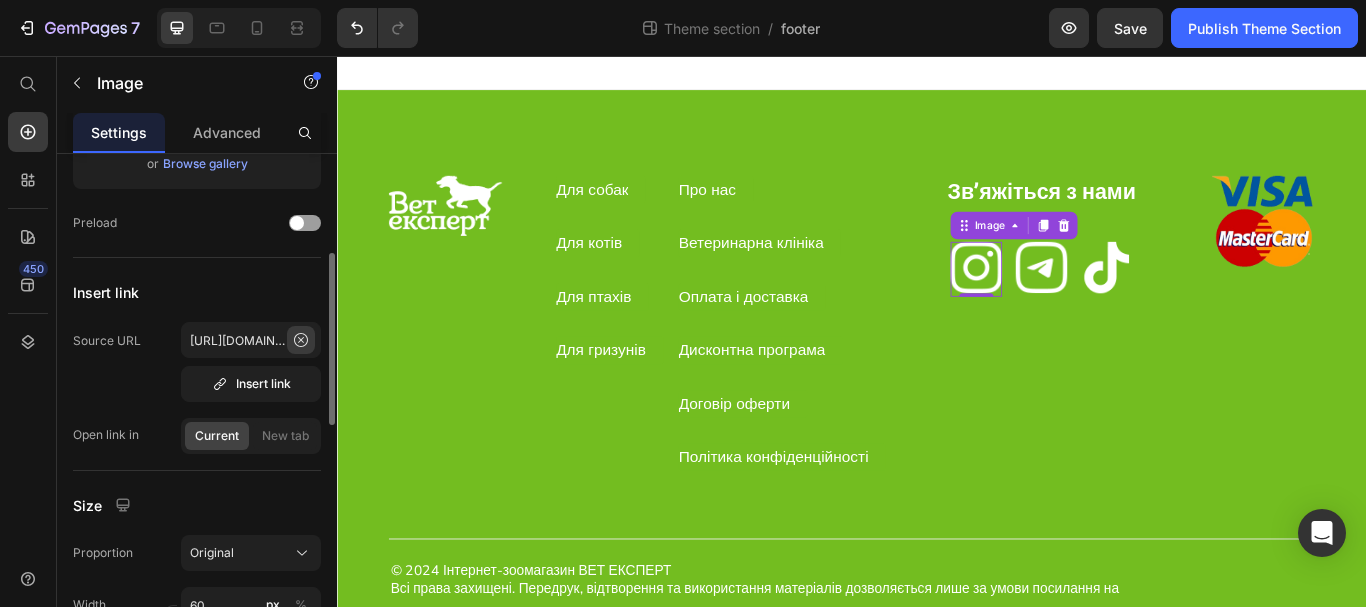 click 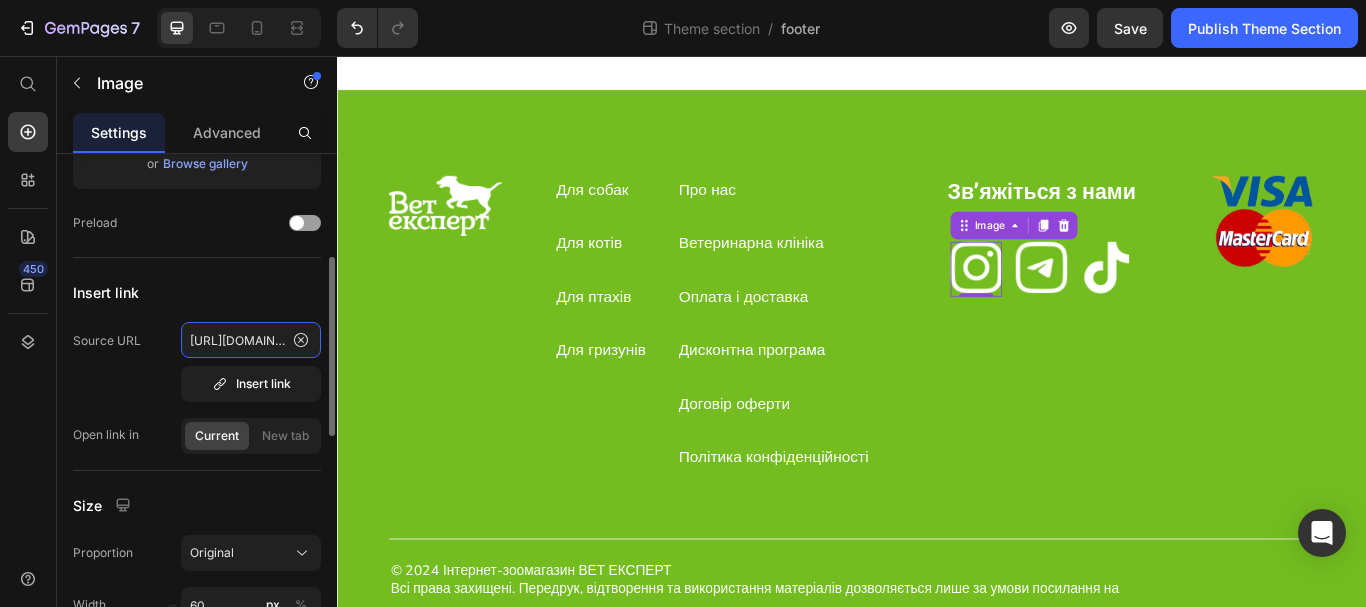 scroll, scrollTop: 0, scrollLeft: 160, axis: horizontal 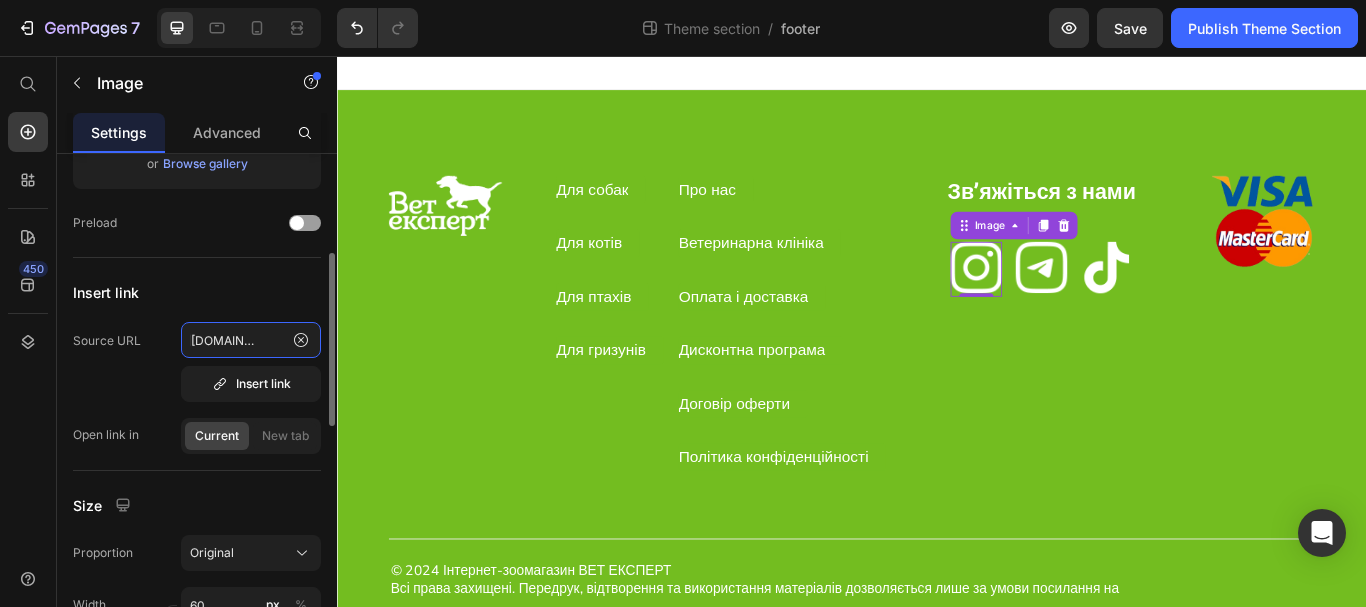 type on "[URL][DOMAIN_NAME]" 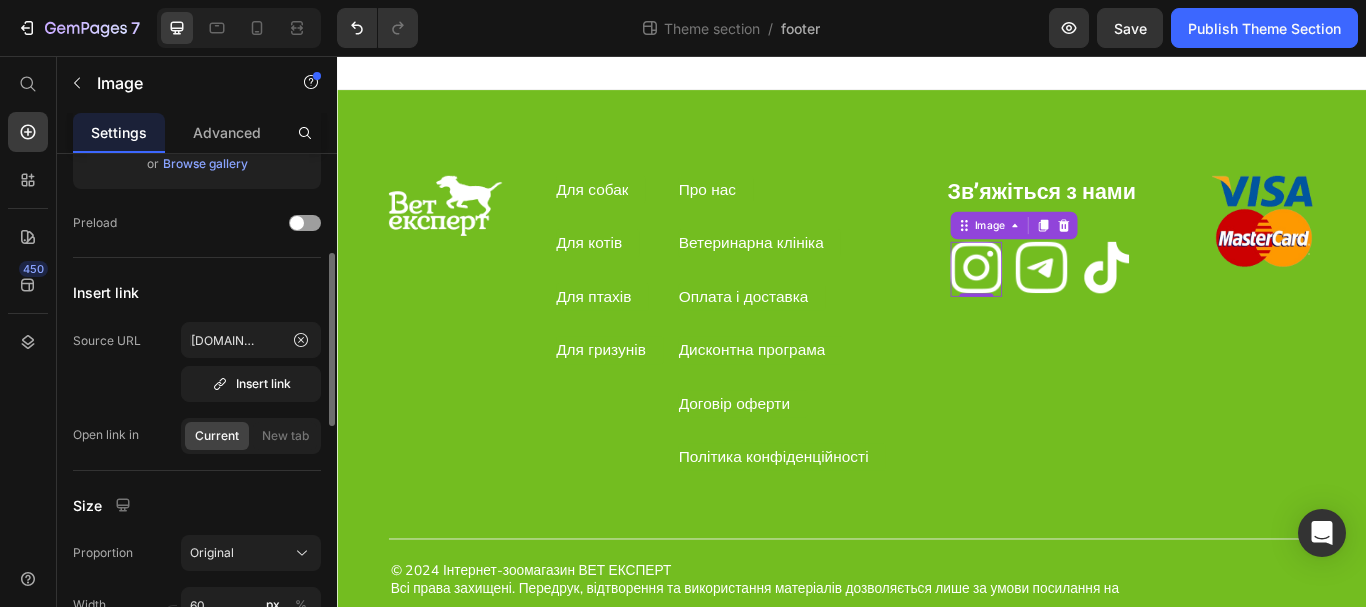 click on "Insert link" at bounding box center (197, 292) 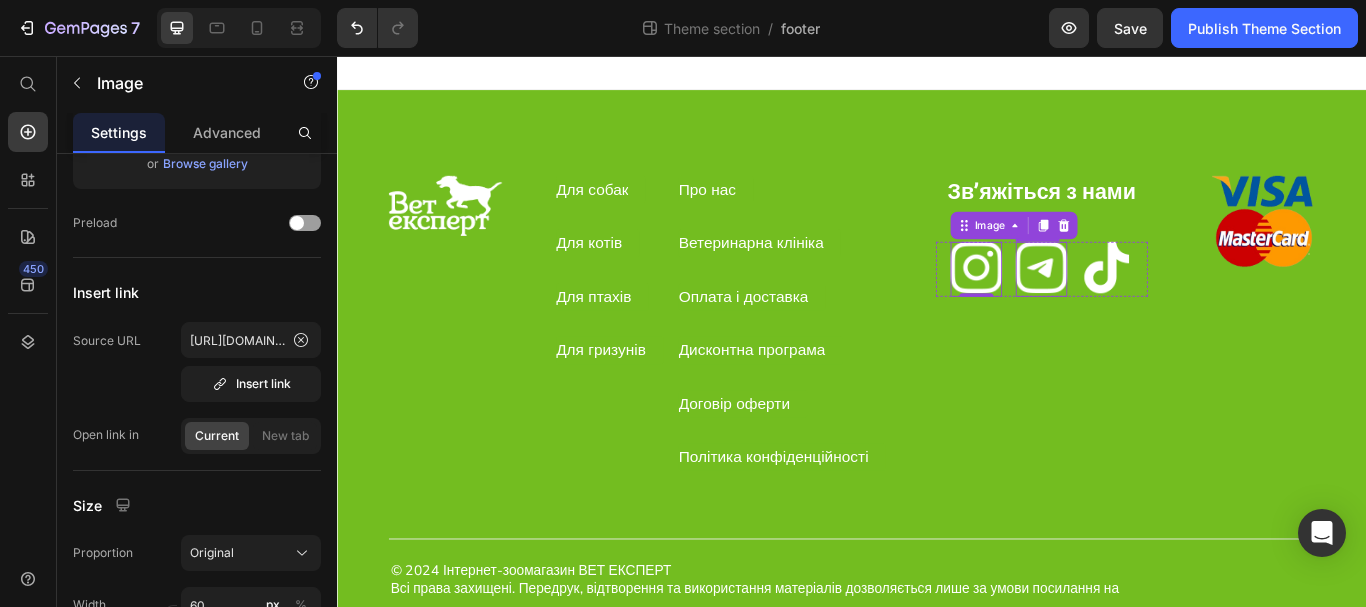 click at bounding box center [1158, 305] 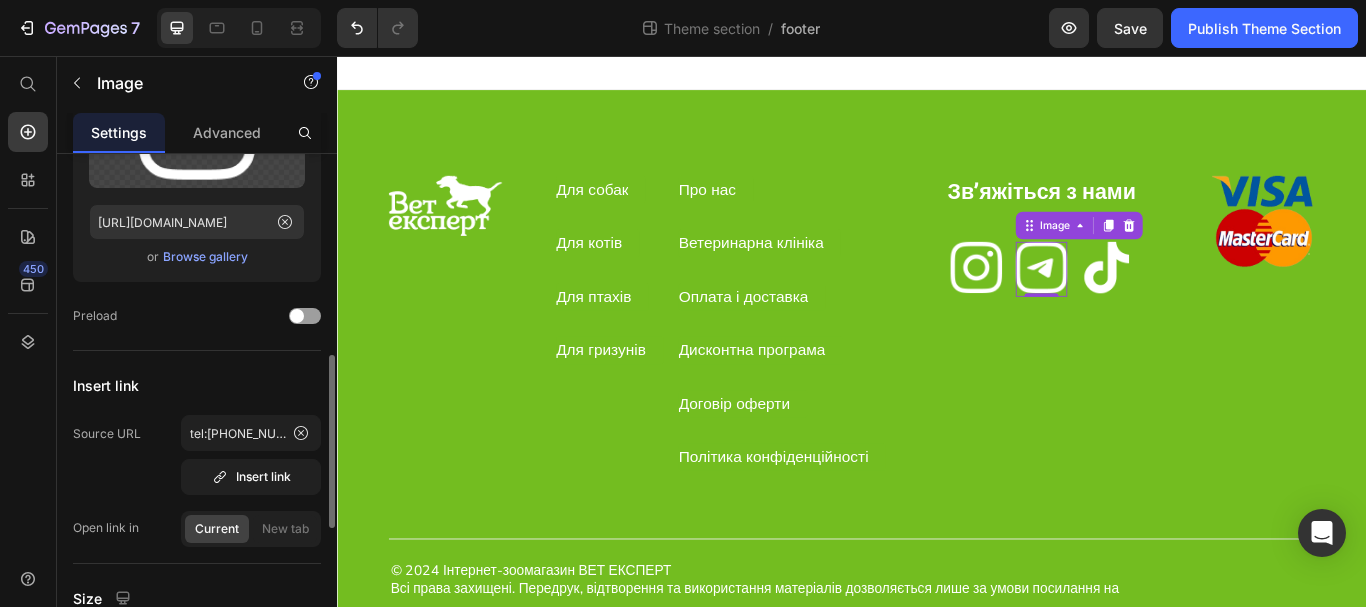 scroll, scrollTop: 300, scrollLeft: 0, axis: vertical 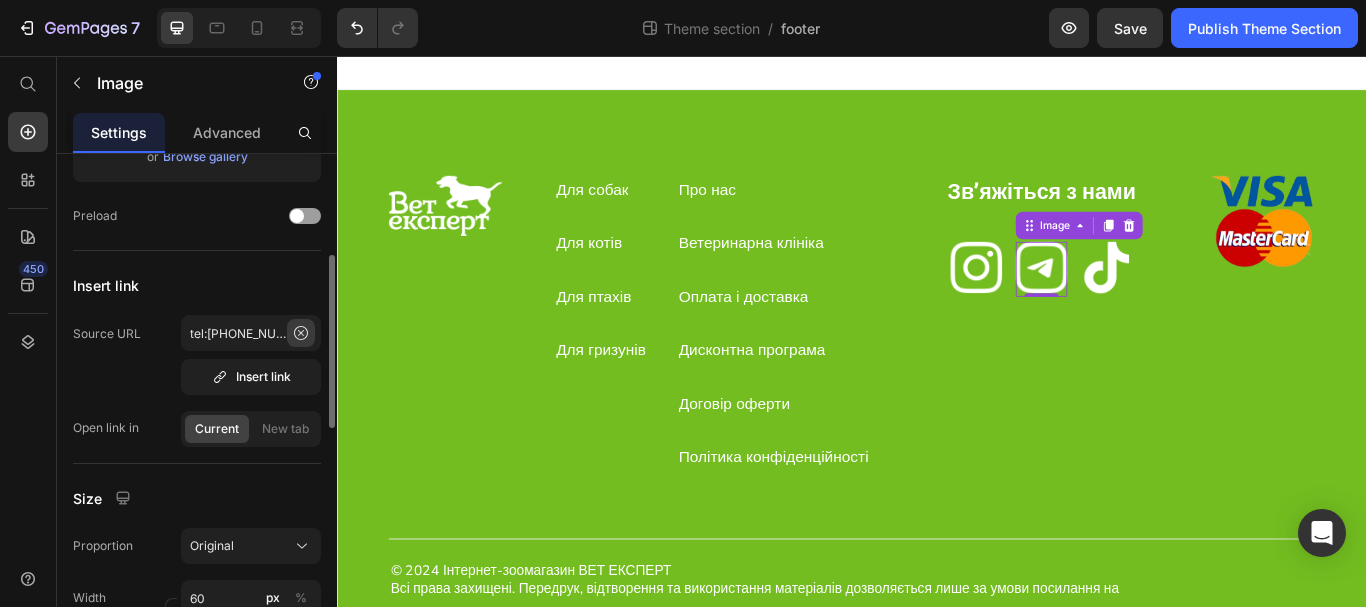 click 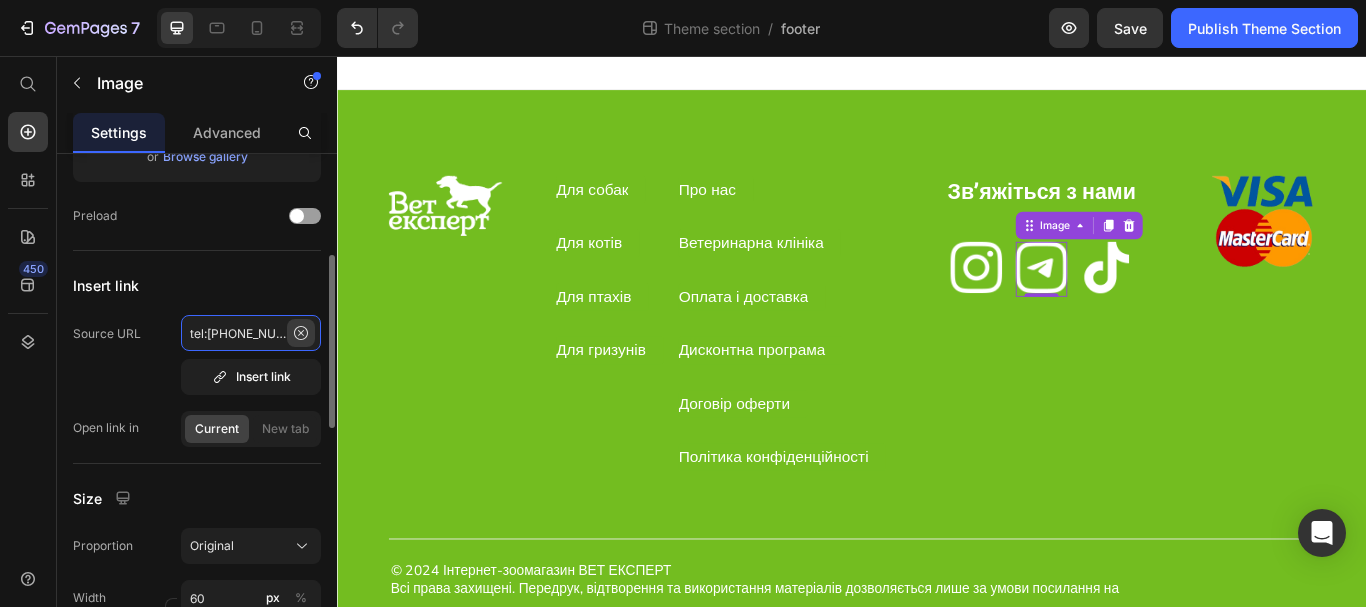 type 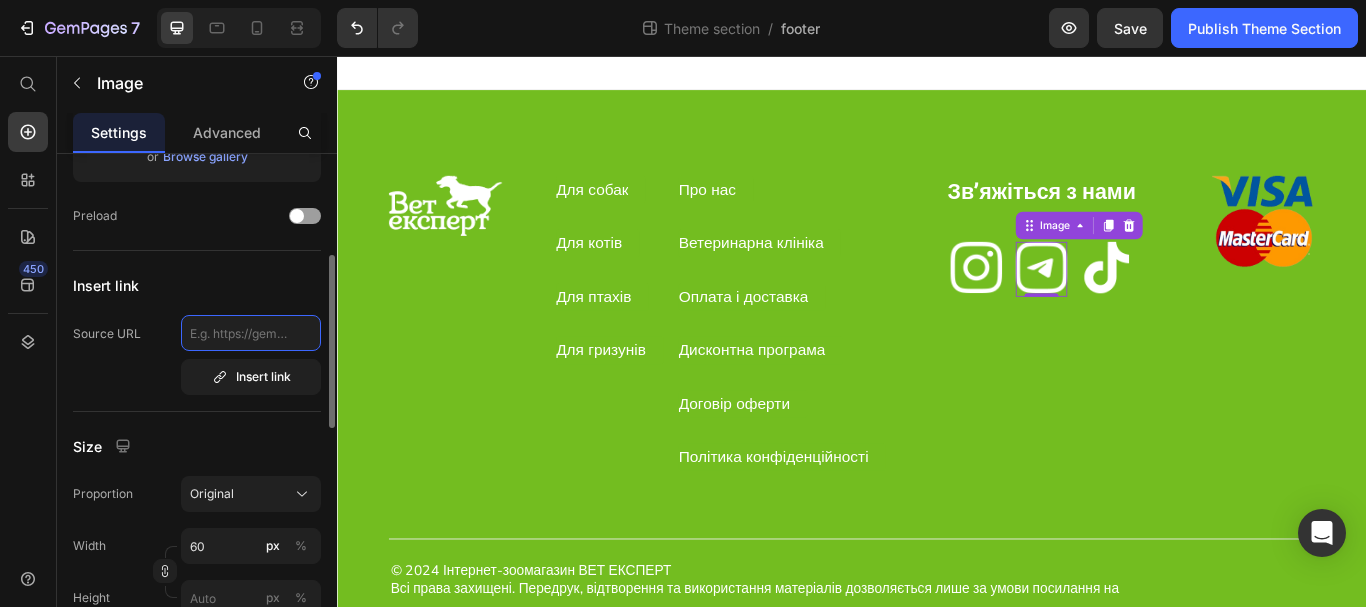scroll, scrollTop: 0, scrollLeft: 0, axis: both 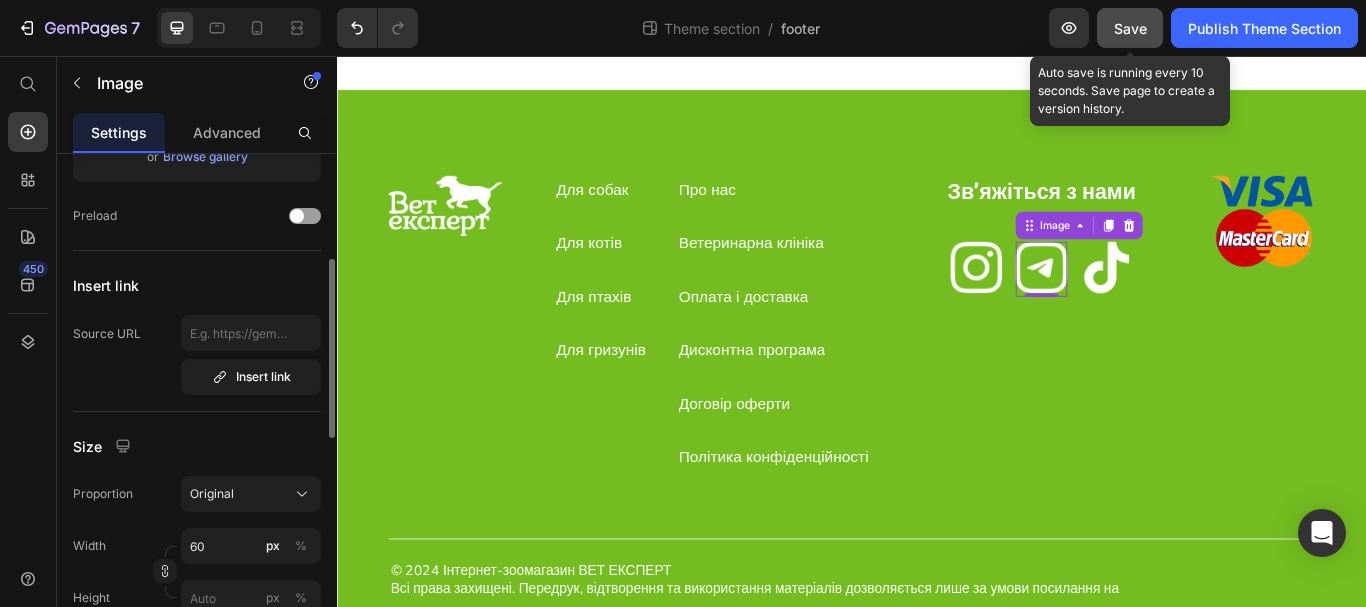 click on "Save" at bounding box center [1130, 28] 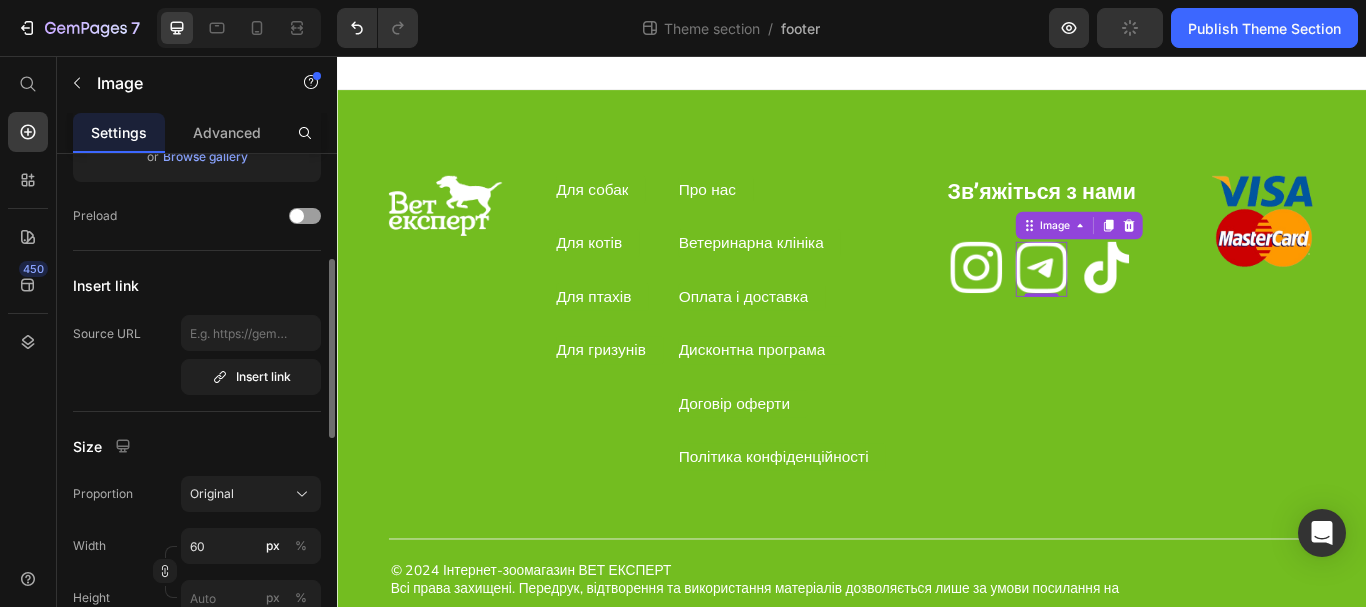 click at bounding box center (1082, 305) 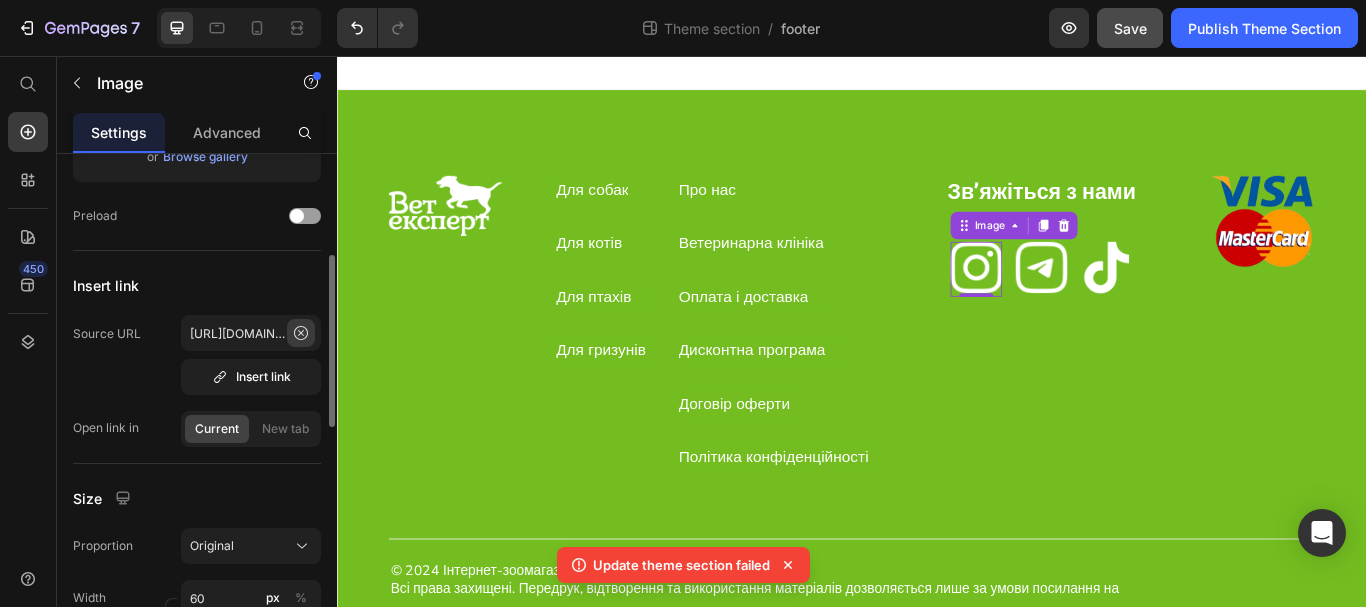 click 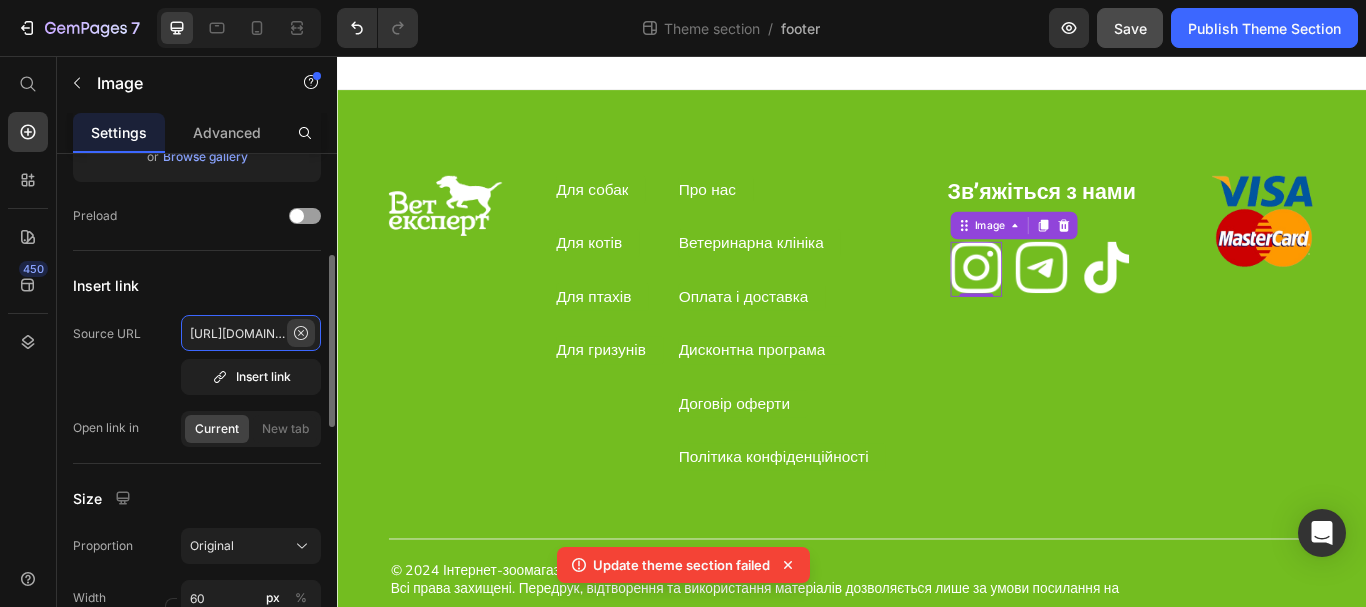 type 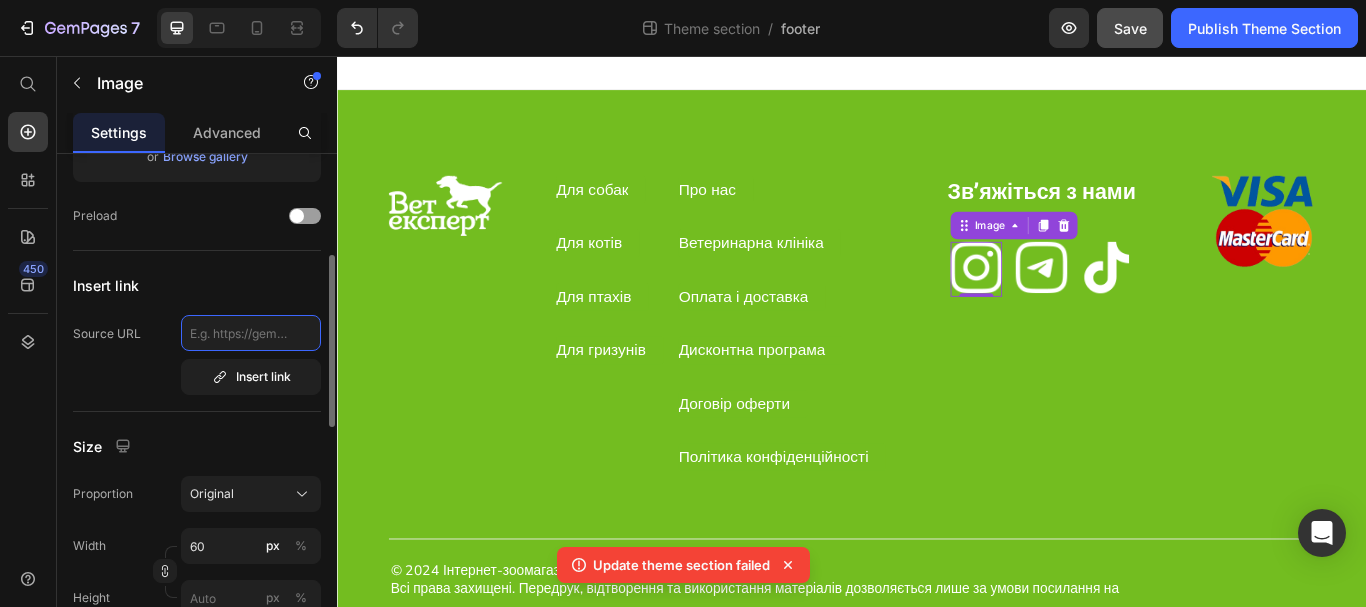 scroll, scrollTop: 0, scrollLeft: 0, axis: both 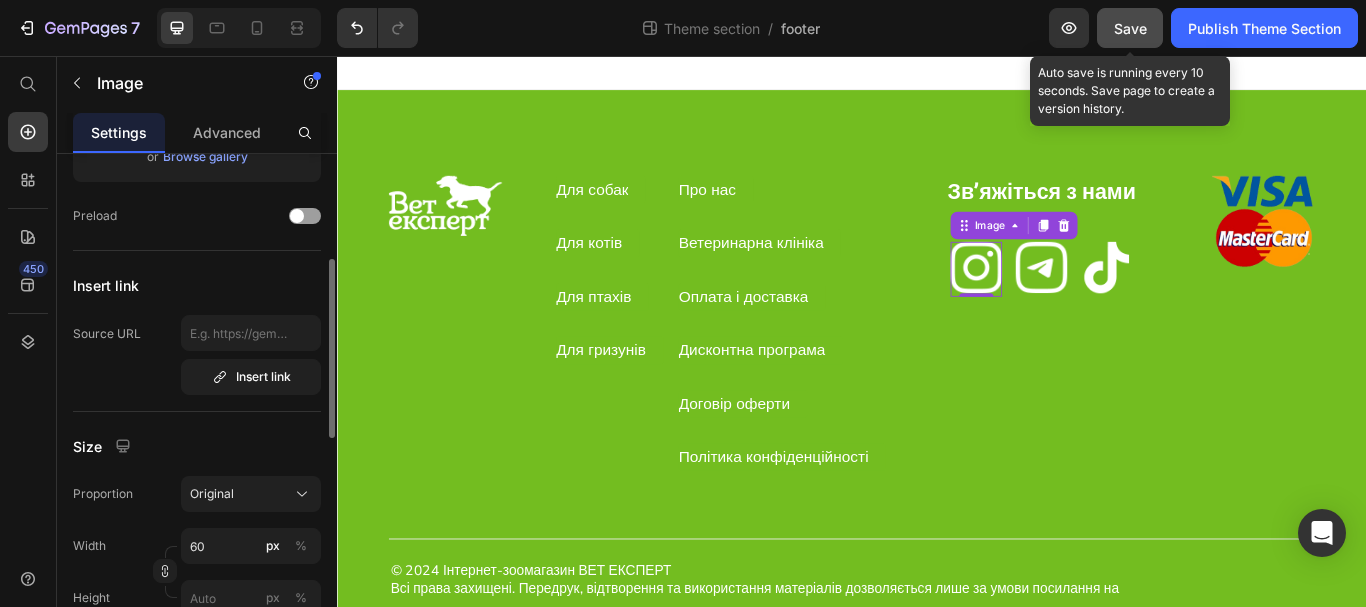 click on "Save" at bounding box center (1130, 28) 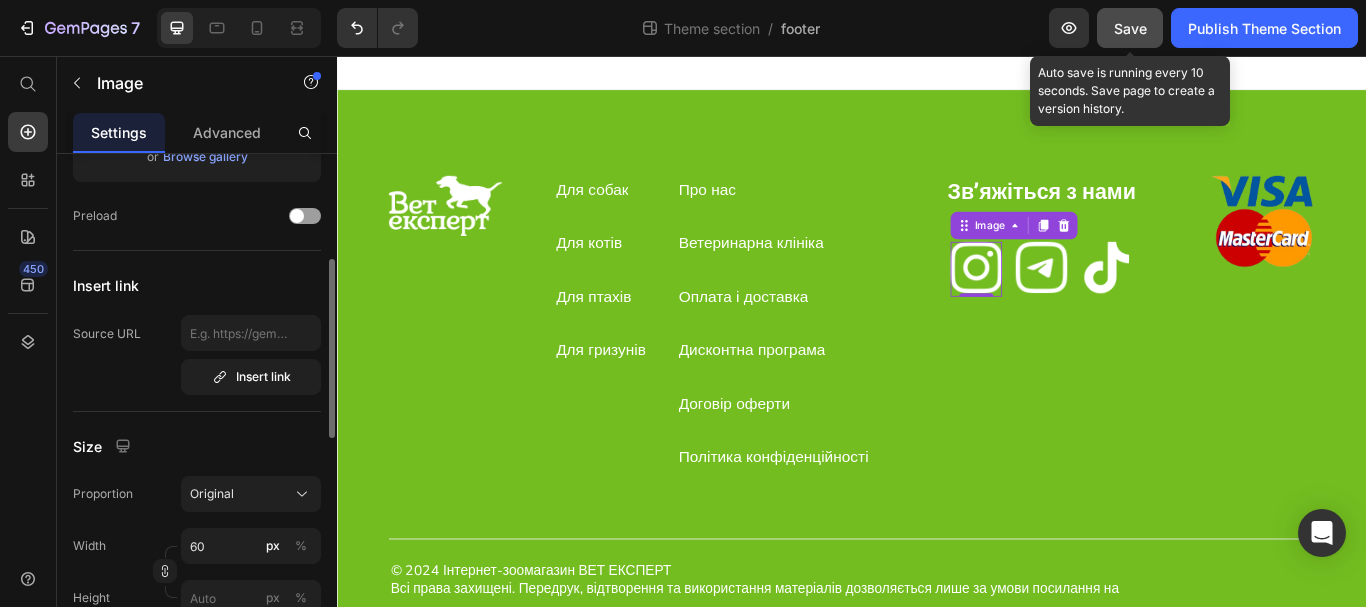 click on "Save" at bounding box center [1130, 28] 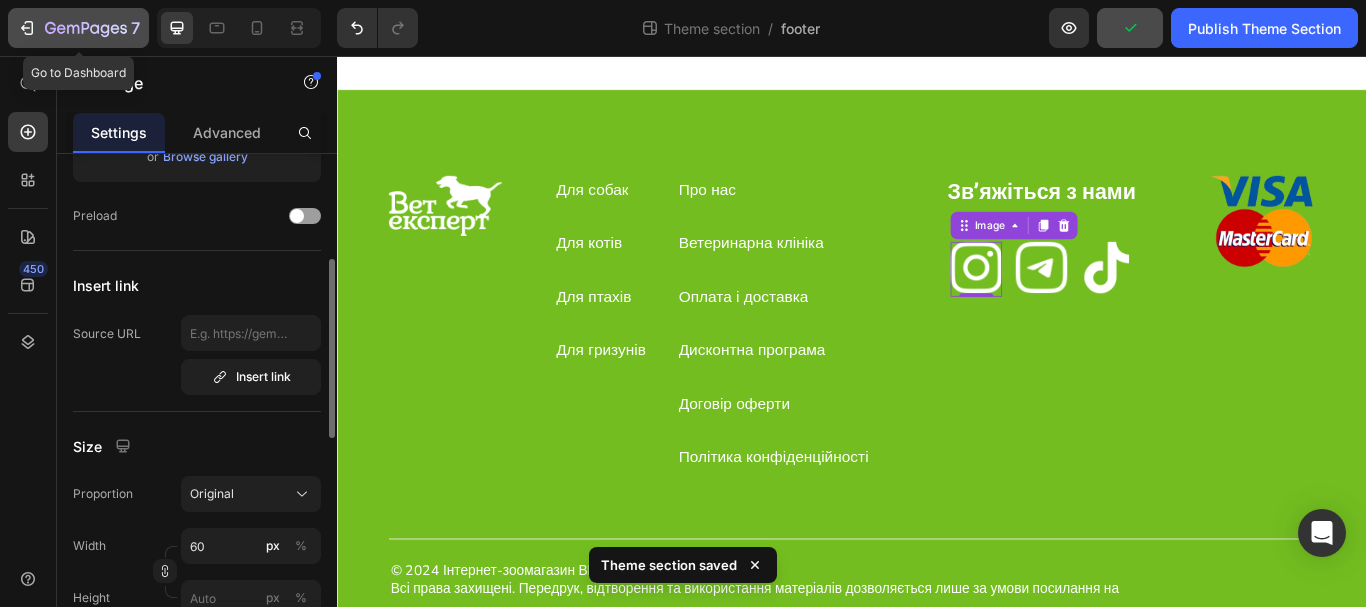 click on "7" at bounding box center [78, 28] 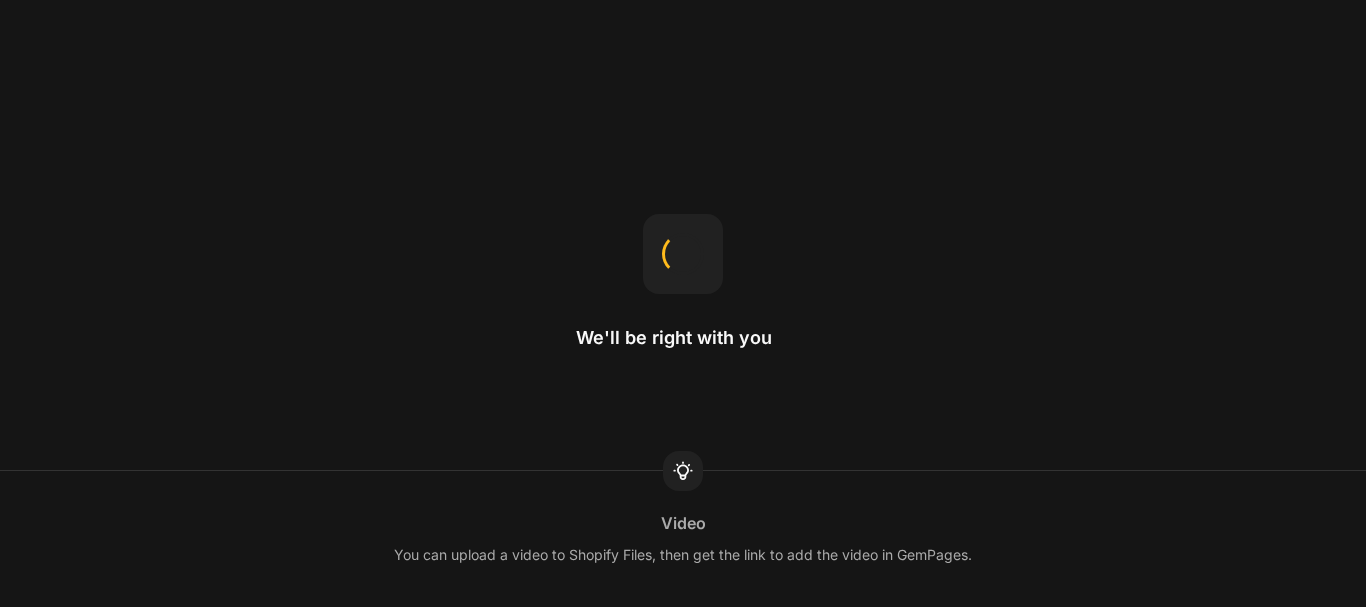 scroll, scrollTop: 0, scrollLeft: 0, axis: both 